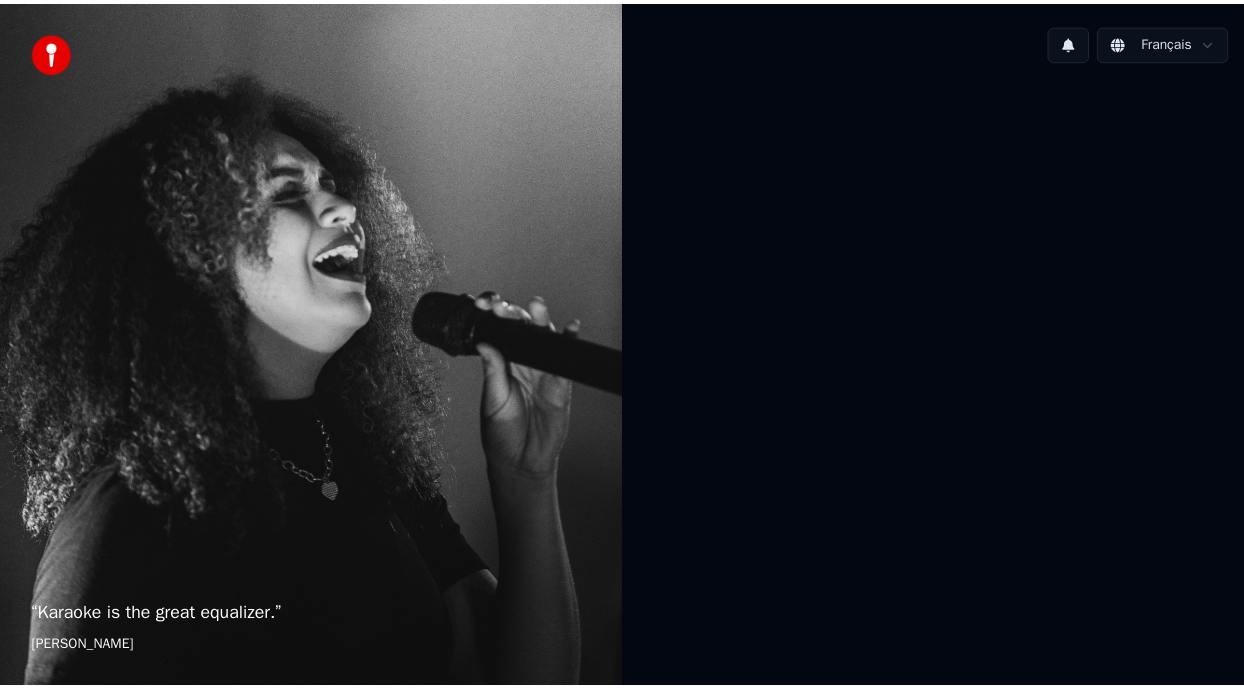 scroll, scrollTop: 0, scrollLeft: 0, axis: both 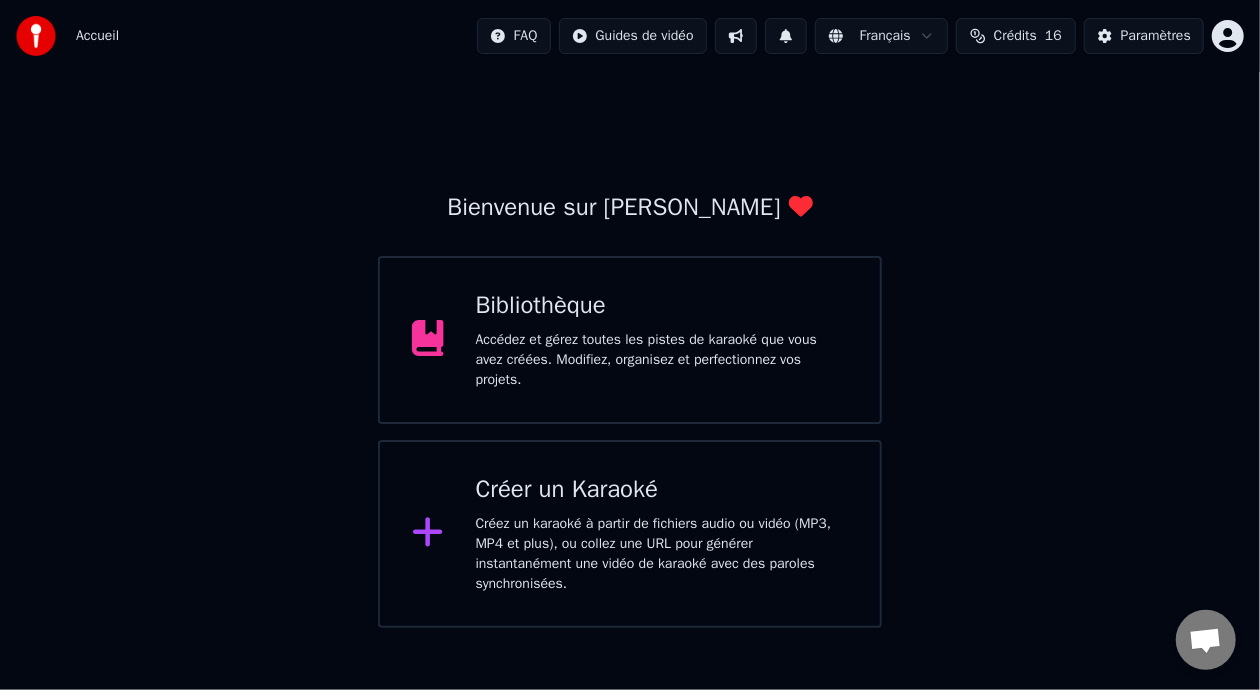 click on "Bibliothèque Accédez et gérez toutes les pistes de karaoké que vous avez créées. Modifiez, organisez et perfectionnez vos projets." at bounding box center [662, 340] 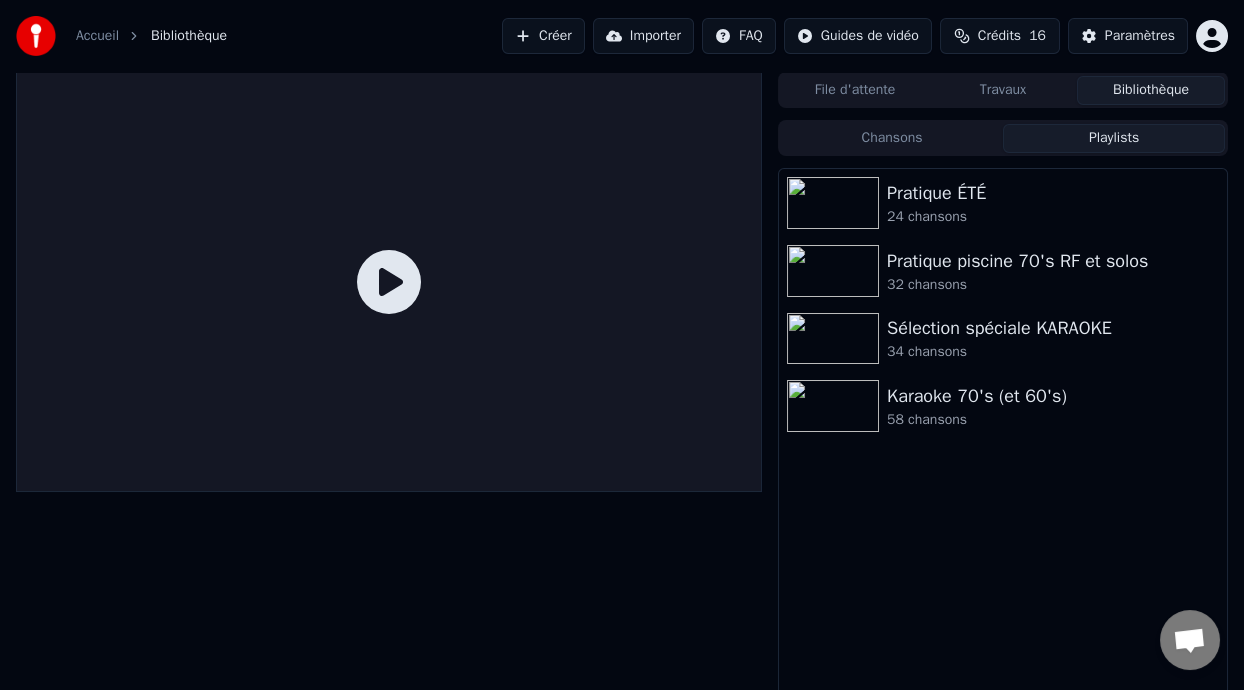 click on "Playlists" at bounding box center [1114, 138] 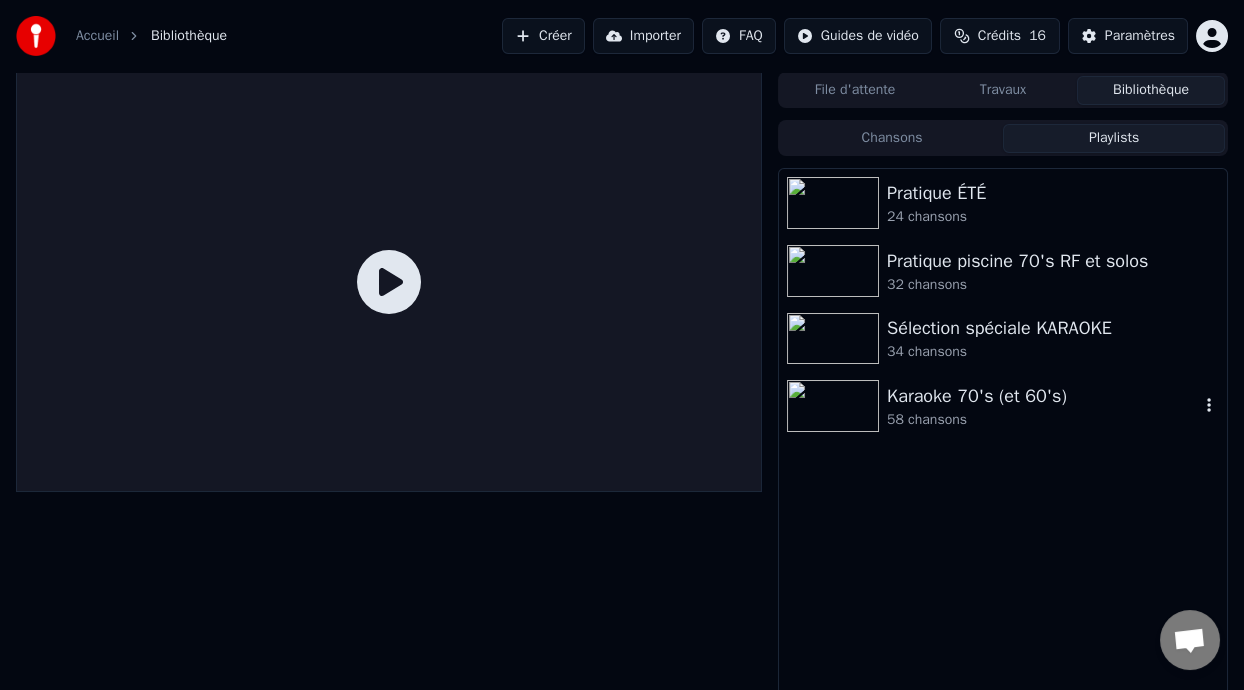 click on "Karaoke 70's (et 60's)" at bounding box center (1043, 396) 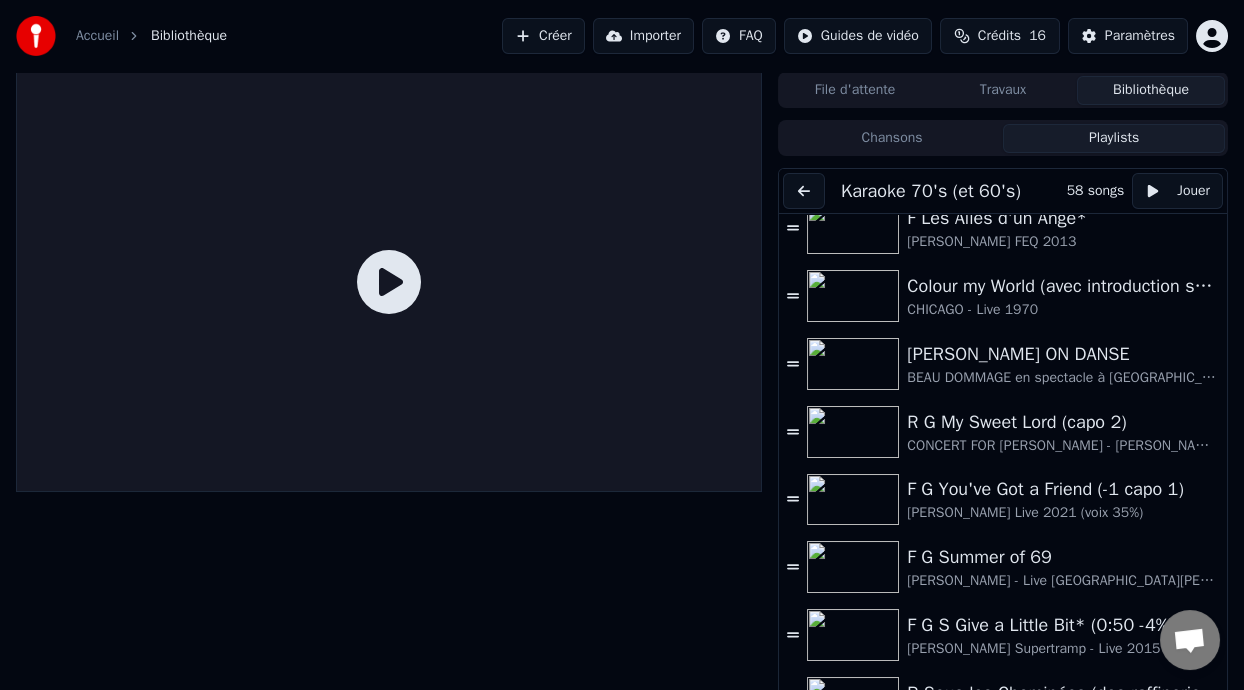scroll, scrollTop: 140, scrollLeft: 0, axis: vertical 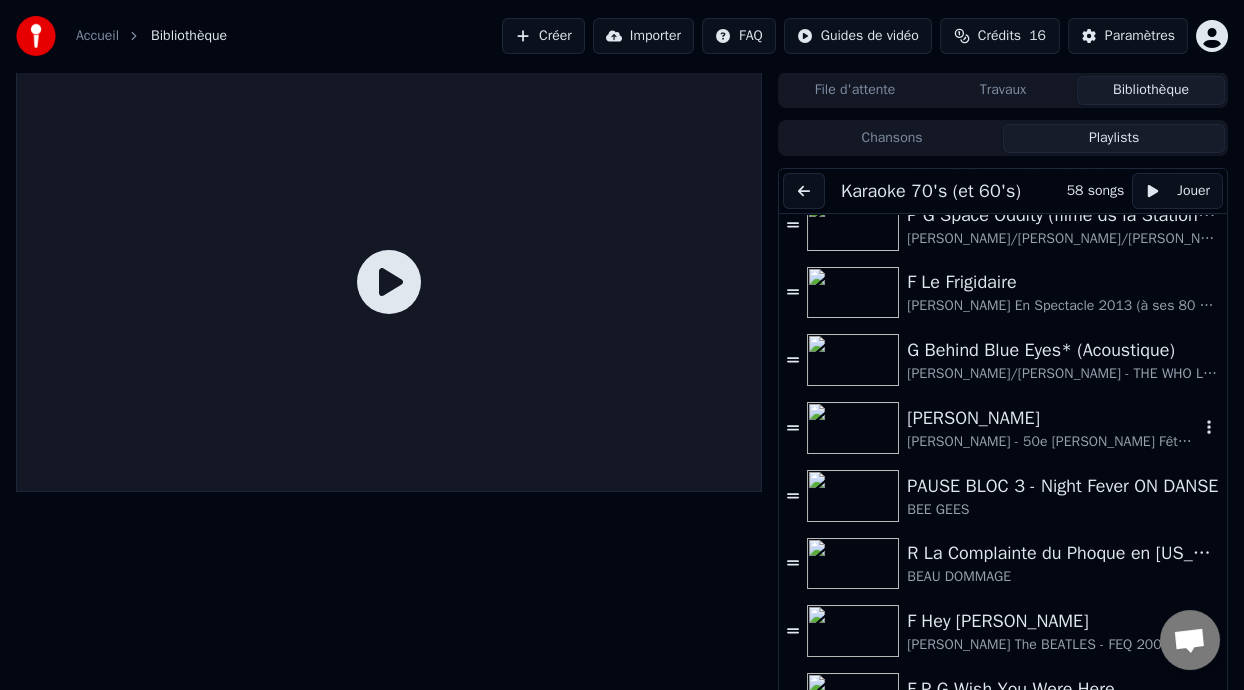 click on "[PERSON_NAME]" at bounding box center (1053, 418) 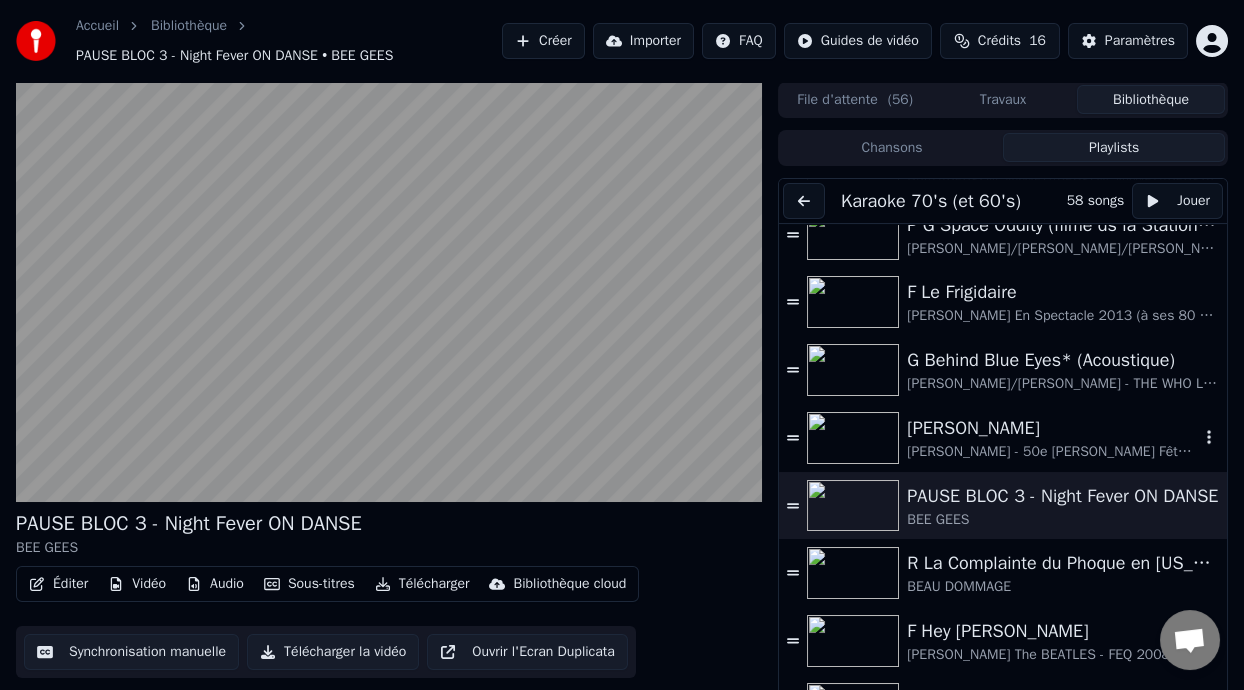 click on "[PERSON_NAME]" at bounding box center (1053, 428) 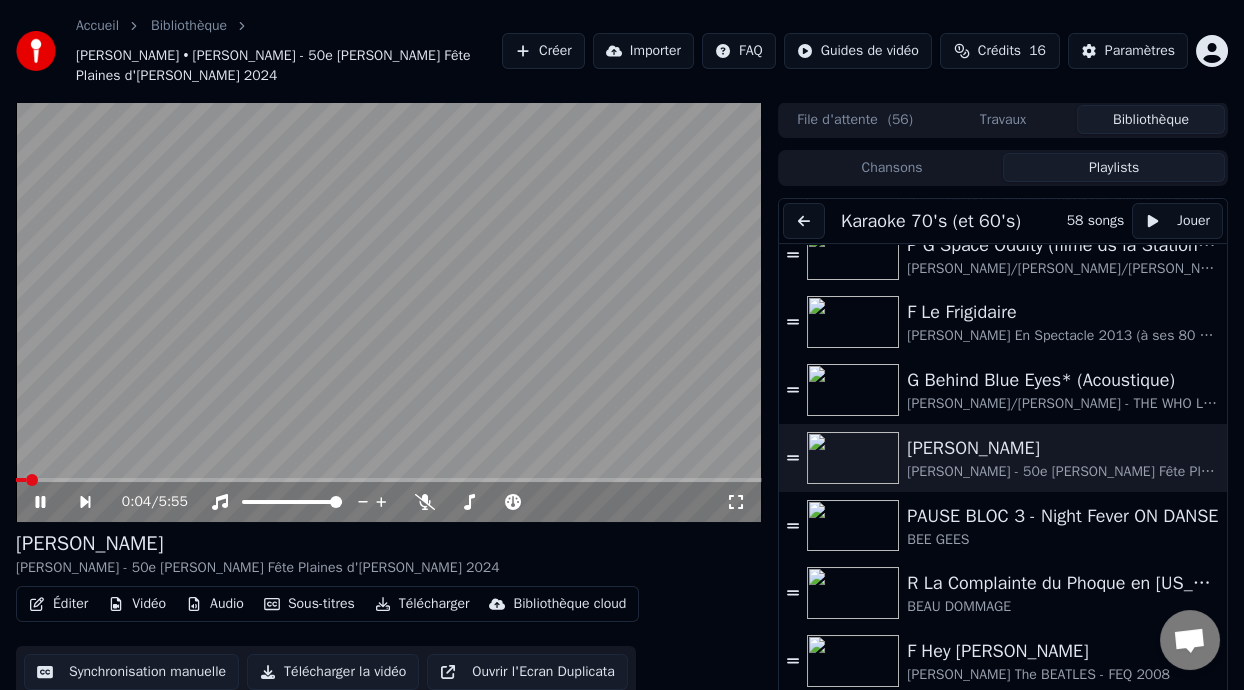 click 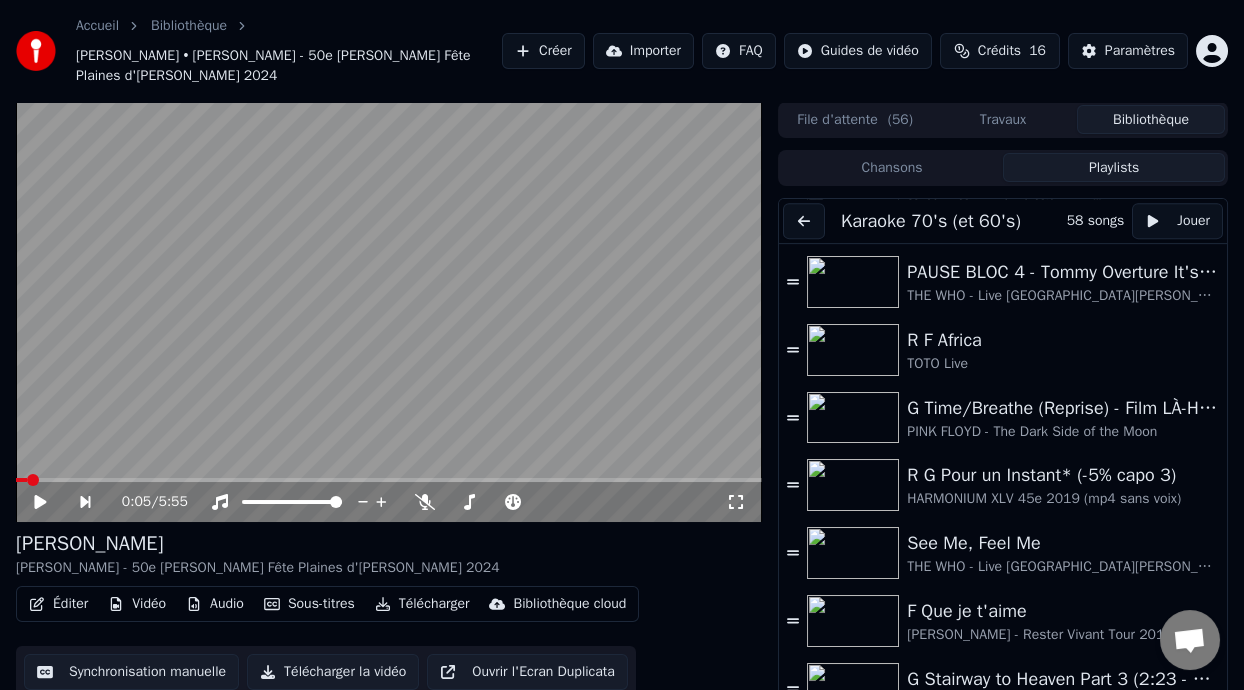 scroll, scrollTop: 2357, scrollLeft: 0, axis: vertical 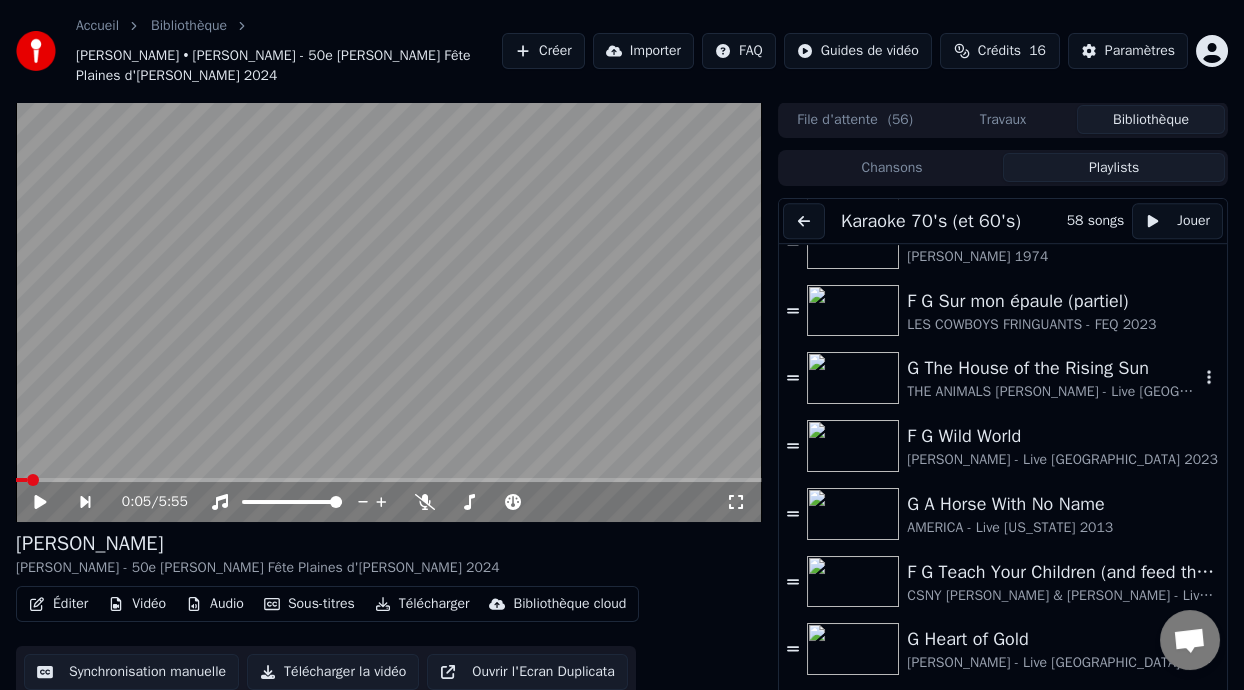 click 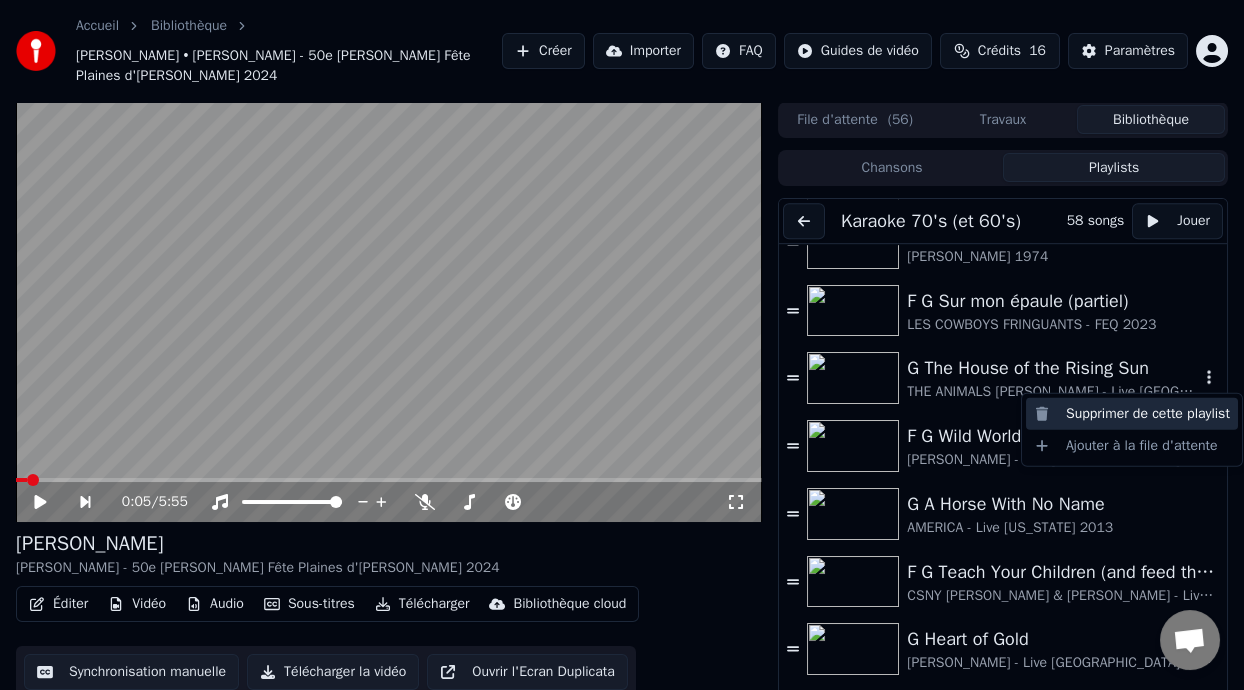 click on "Supprimer de cette playlist" at bounding box center (1132, 414) 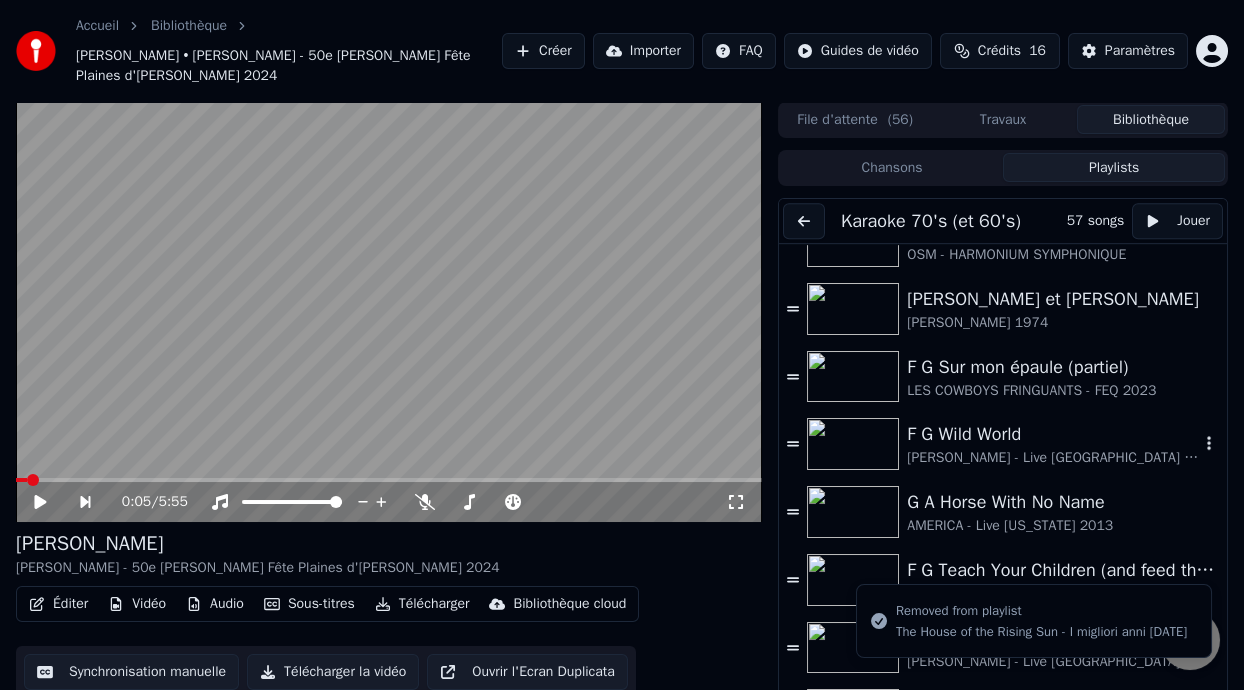 scroll, scrollTop: 3219, scrollLeft: 0, axis: vertical 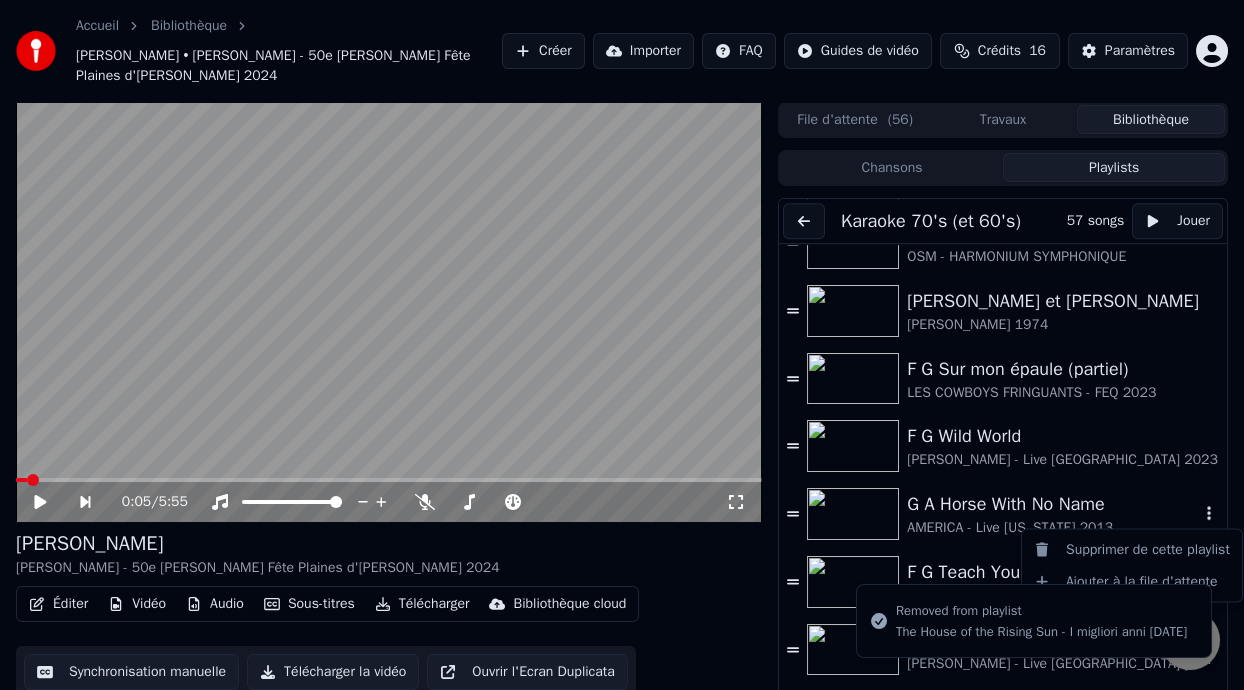 click 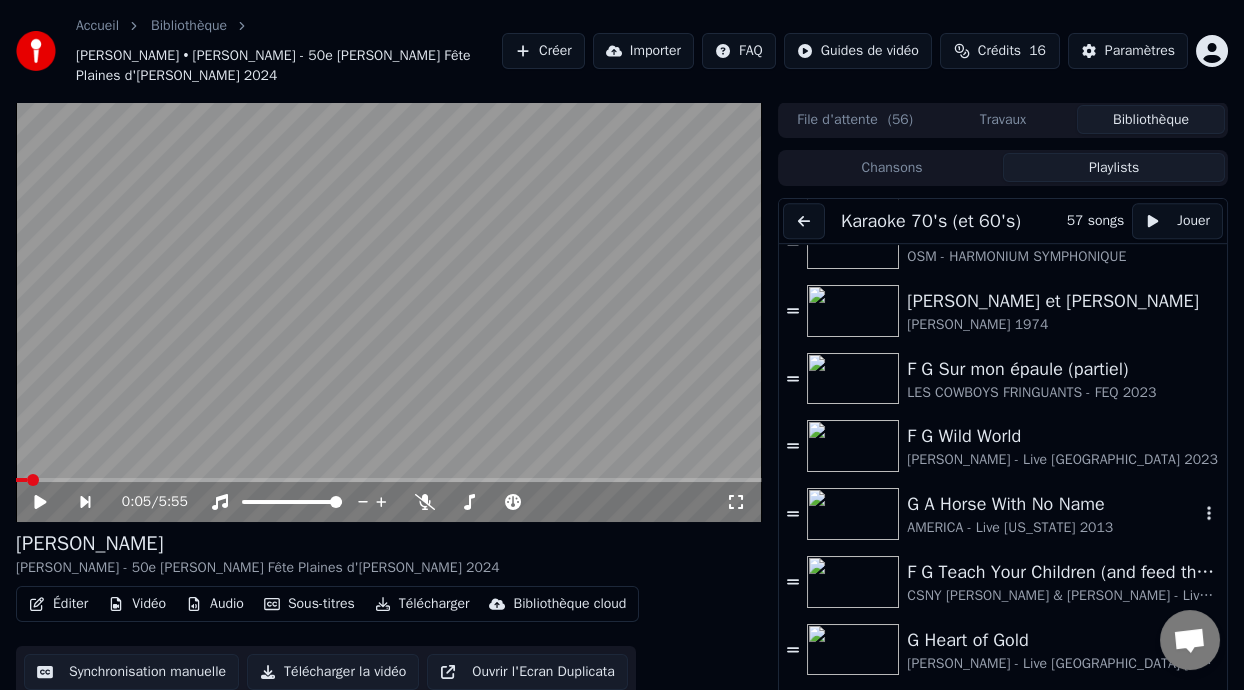 click 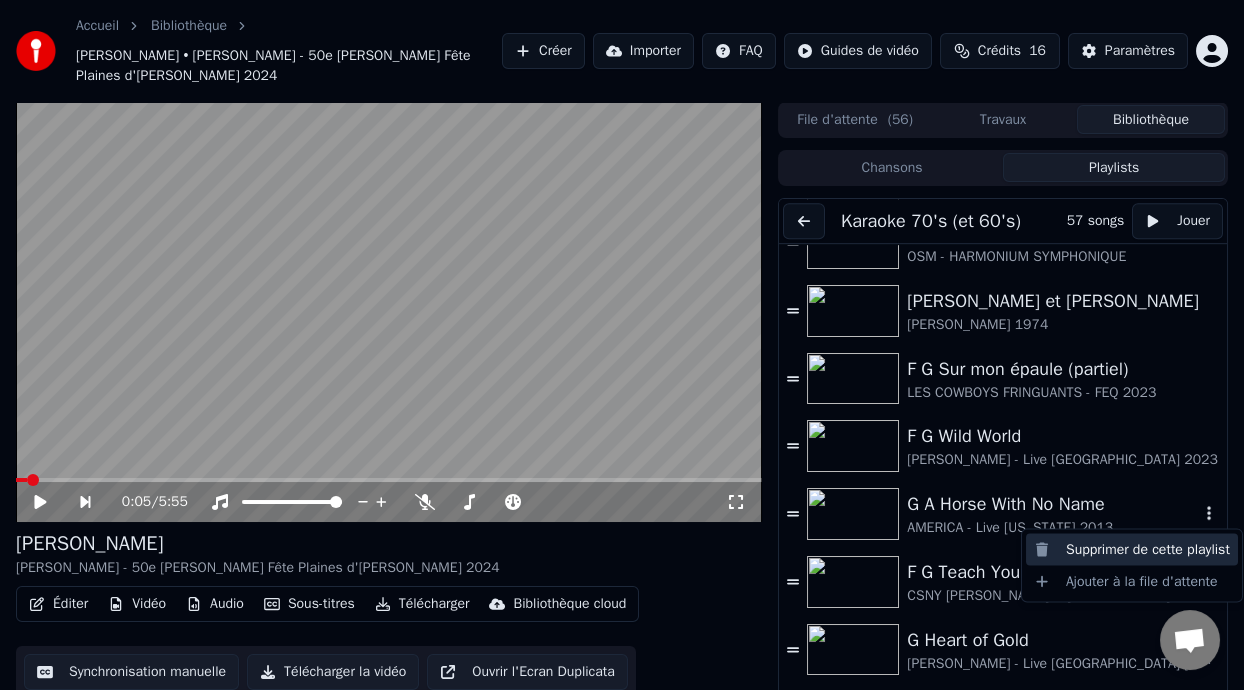 click on "Supprimer de cette playlist" at bounding box center (1132, 550) 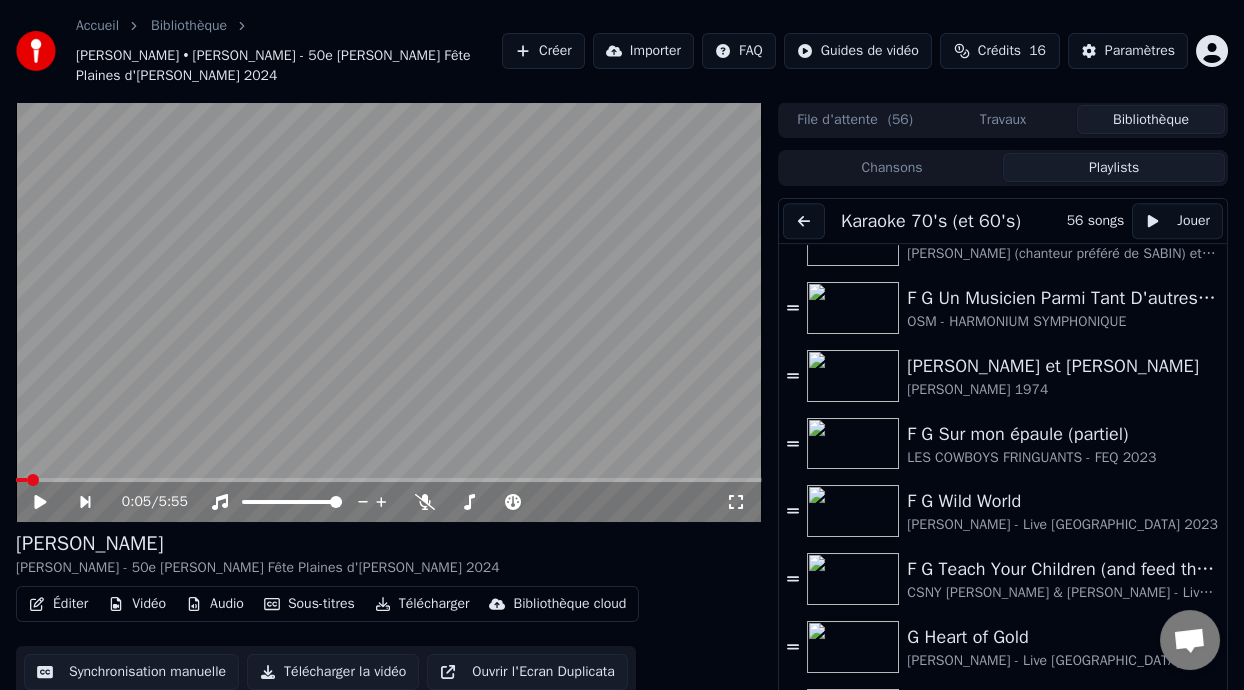 scroll, scrollTop: 3152, scrollLeft: 0, axis: vertical 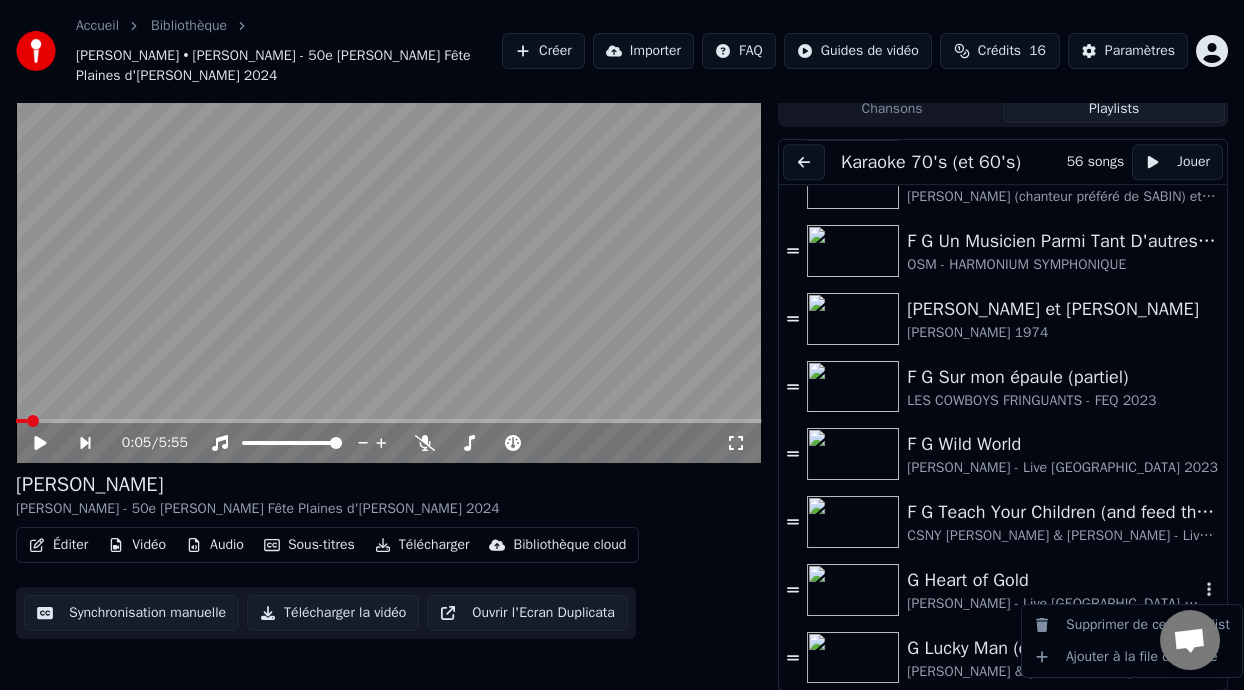 click at bounding box center (1209, 590) 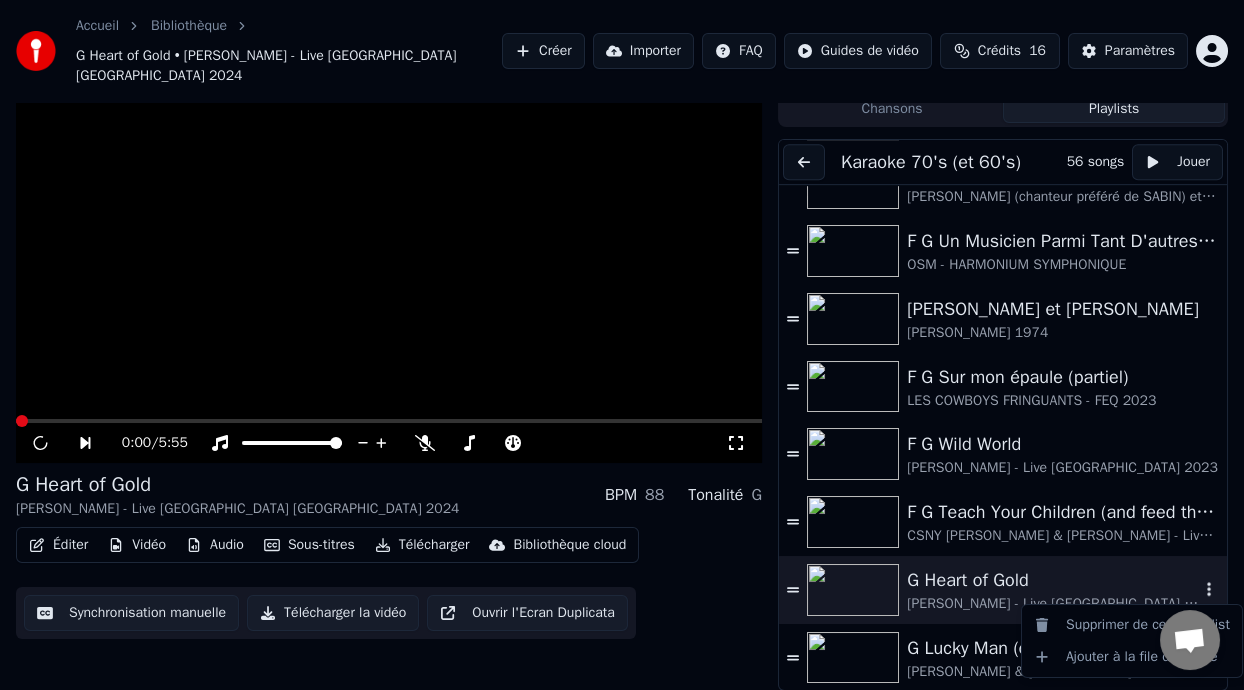 click 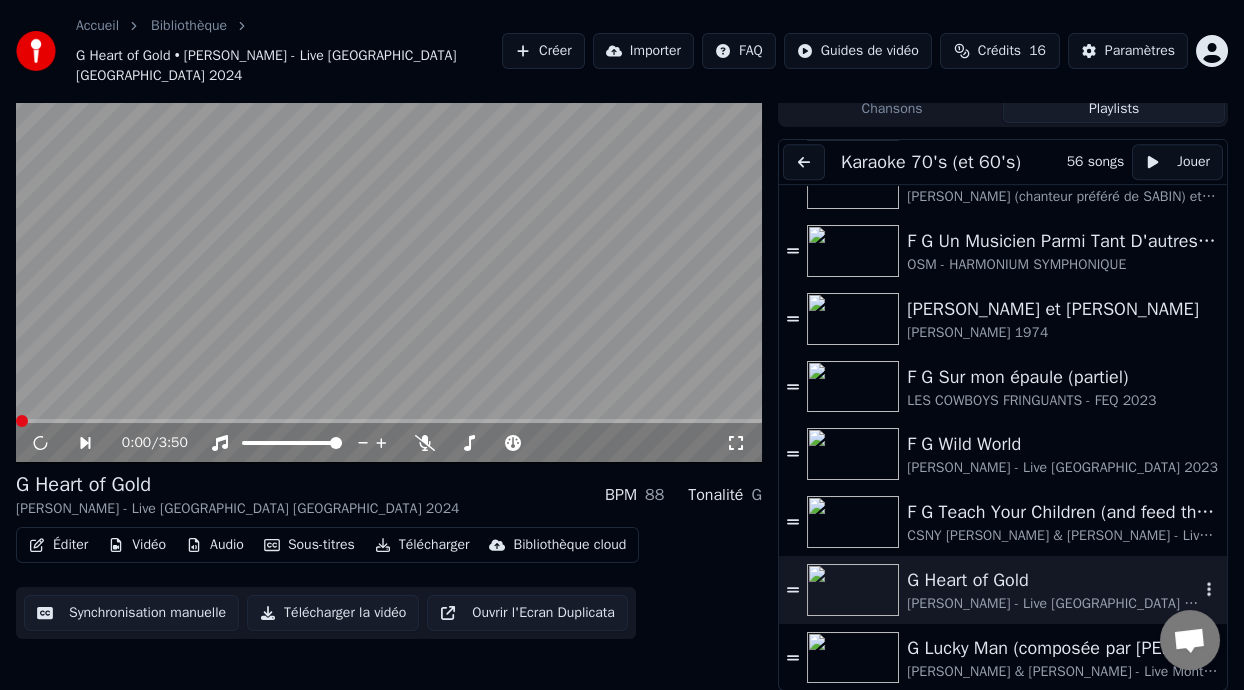 click 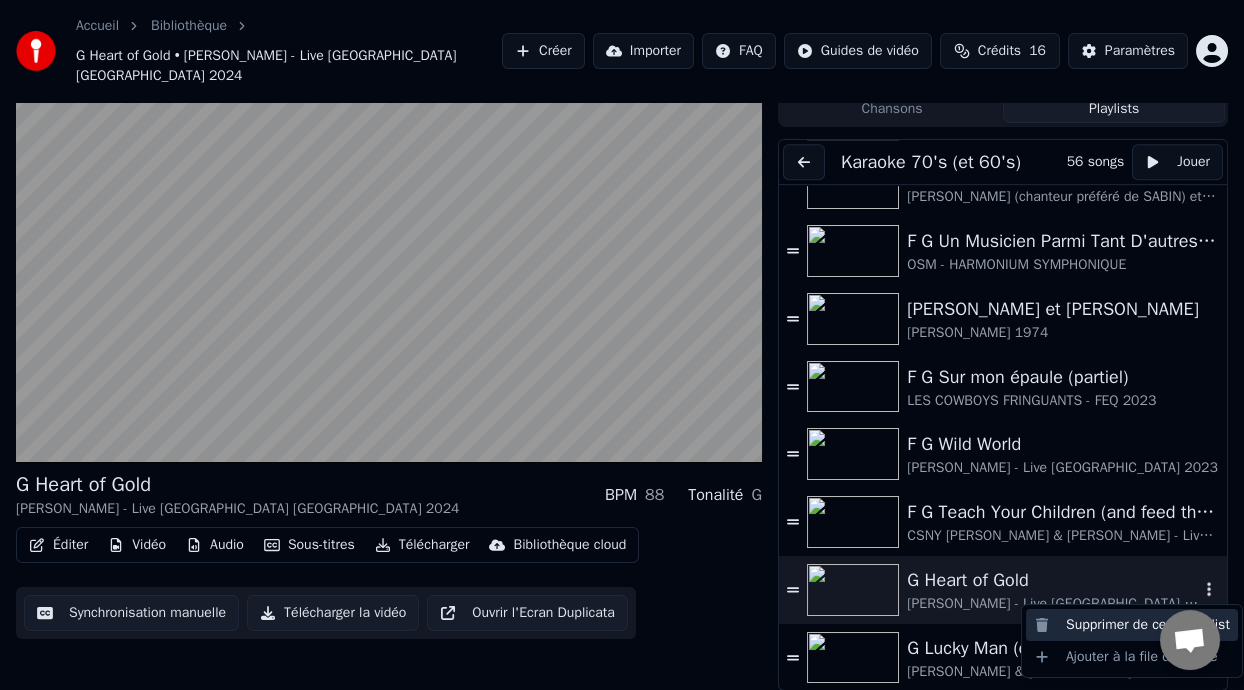 click on "Supprimer de cette playlist" at bounding box center [1132, 625] 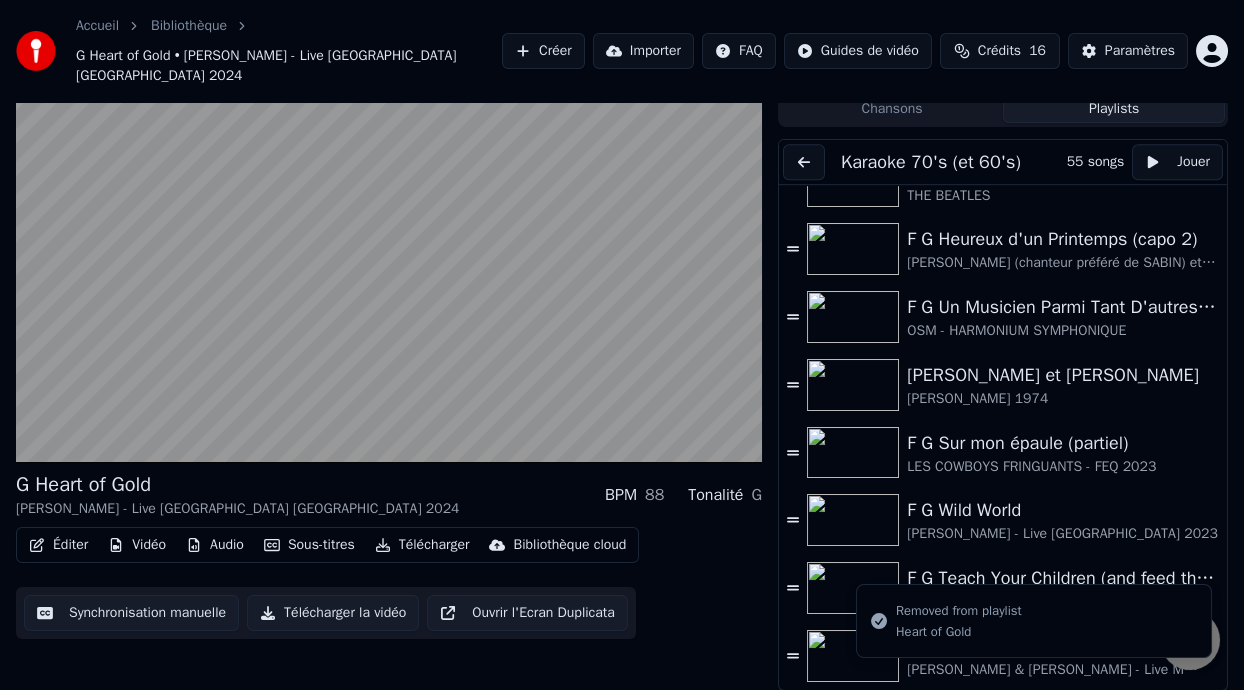 scroll, scrollTop: 3084, scrollLeft: 0, axis: vertical 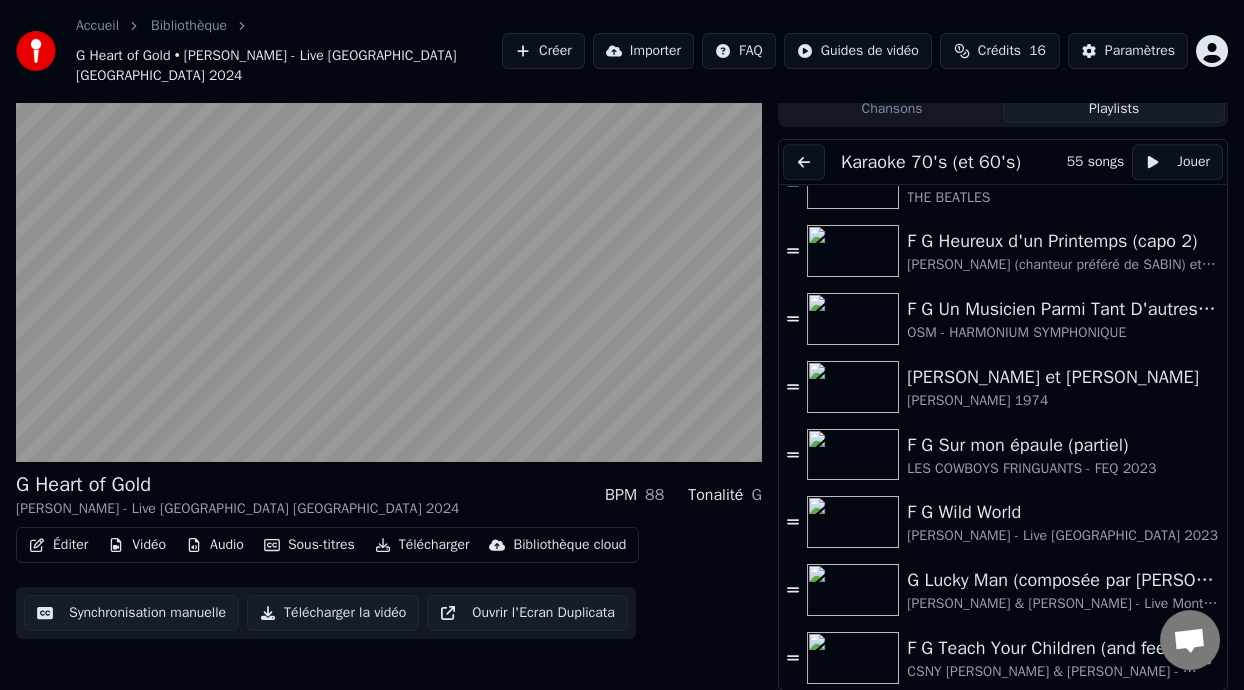 click on "F G Teach Your Children (and feed them on your dreams)" at bounding box center [1053, 648] 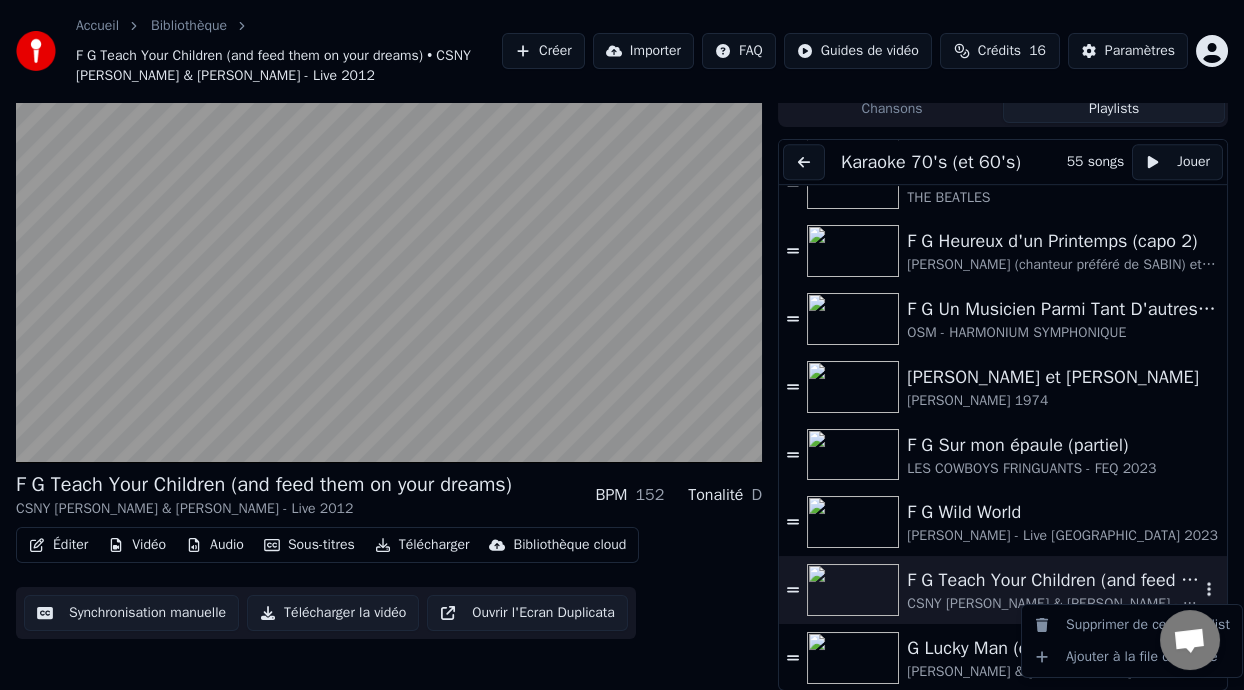 click 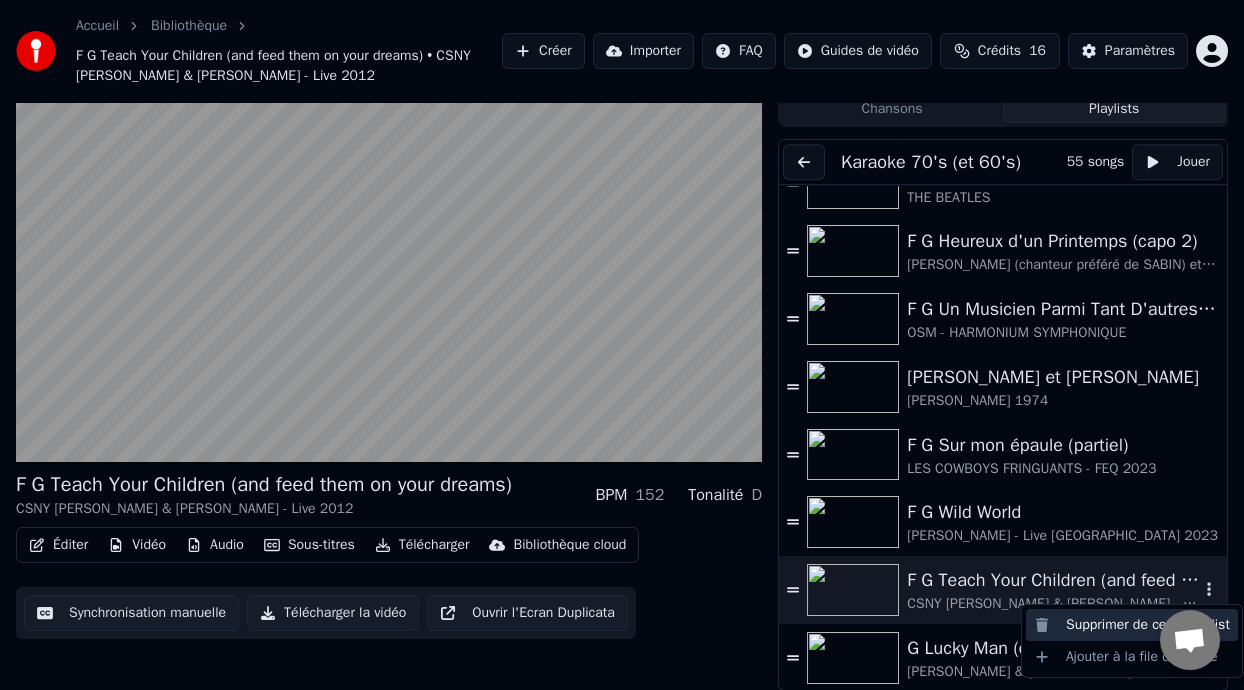 click on "Supprimer de cette playlist" at bounding box center [1132, 625] 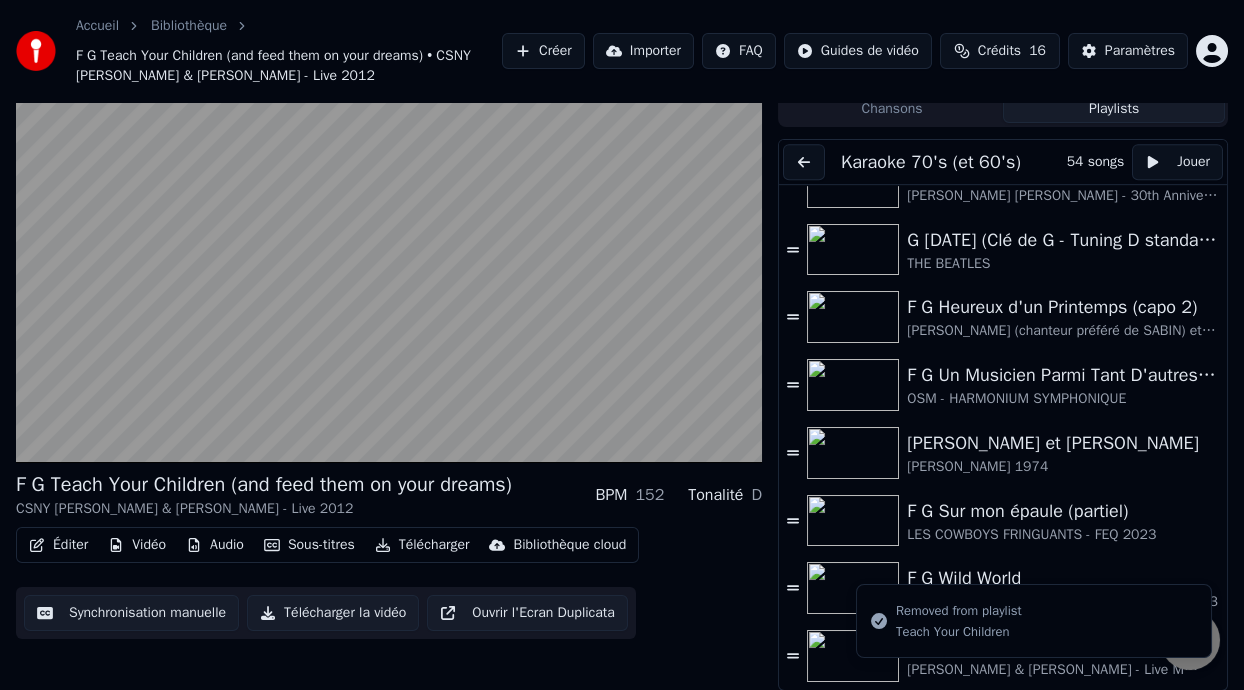 scroll, scrollTop: 3017, scrollLeft: 0, axis: vertical 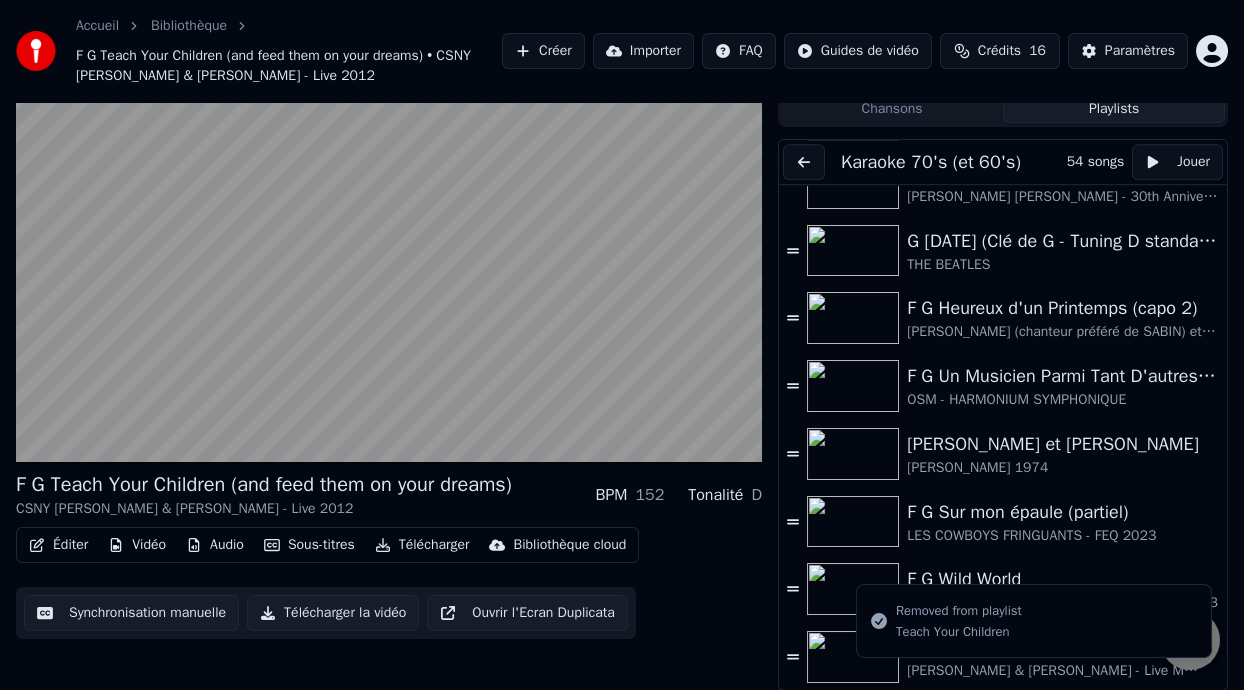click on "[PERSON_NAME] & [PERSON_NAME] - Live Montreux 1997 (voix 50%)" at bounding box center (1053, 671) 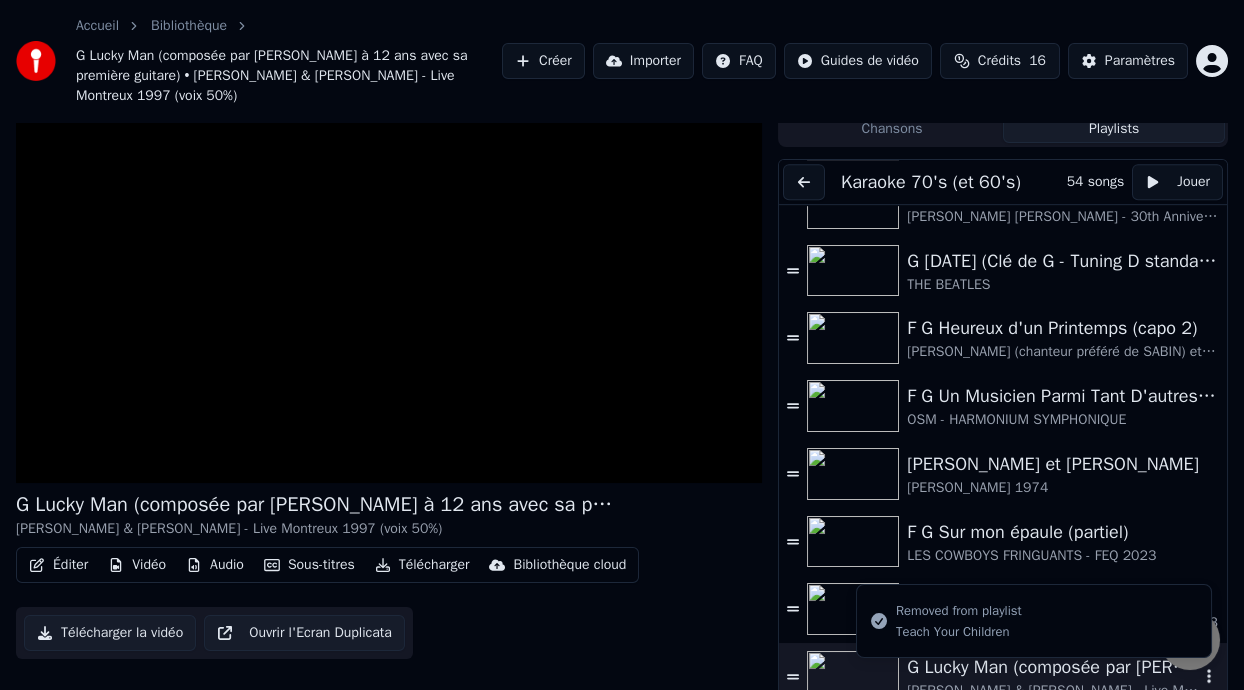 scroll, scrollTop: 79, scrollLeft: 0, axis: vertical 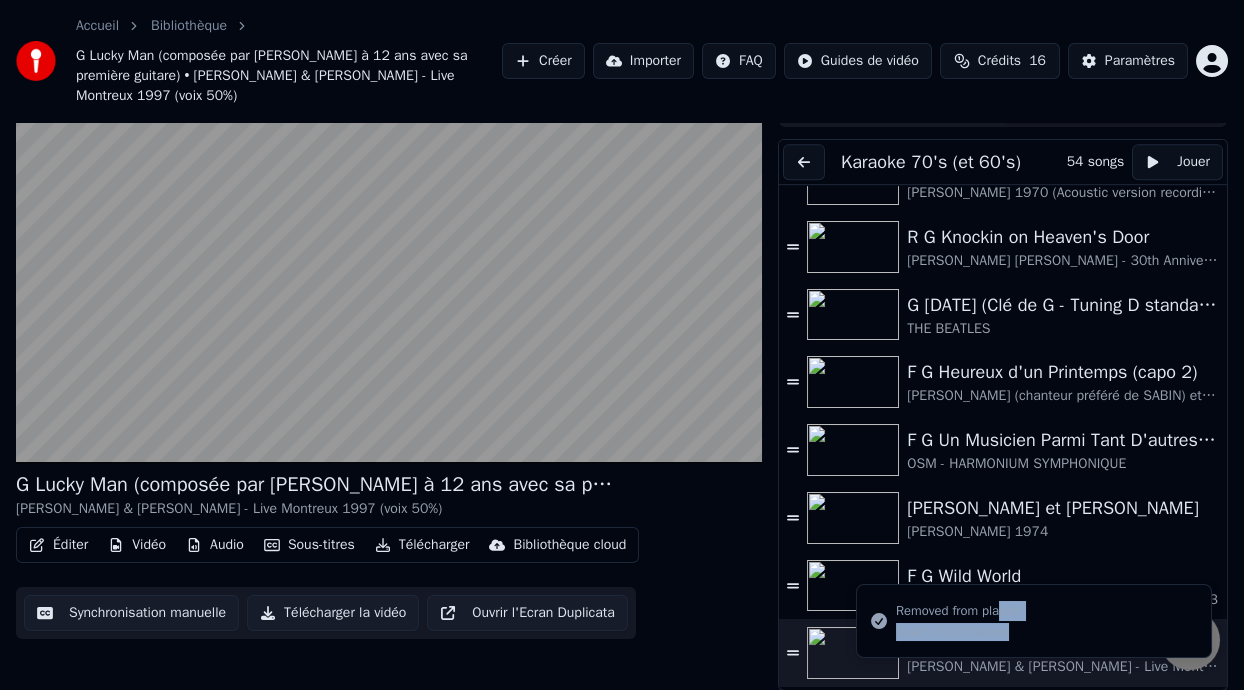 drag, startPoint x: 1024, startPoint y: 575, endPoint x: 1001, endPoint y: 495, distance: 83.240616 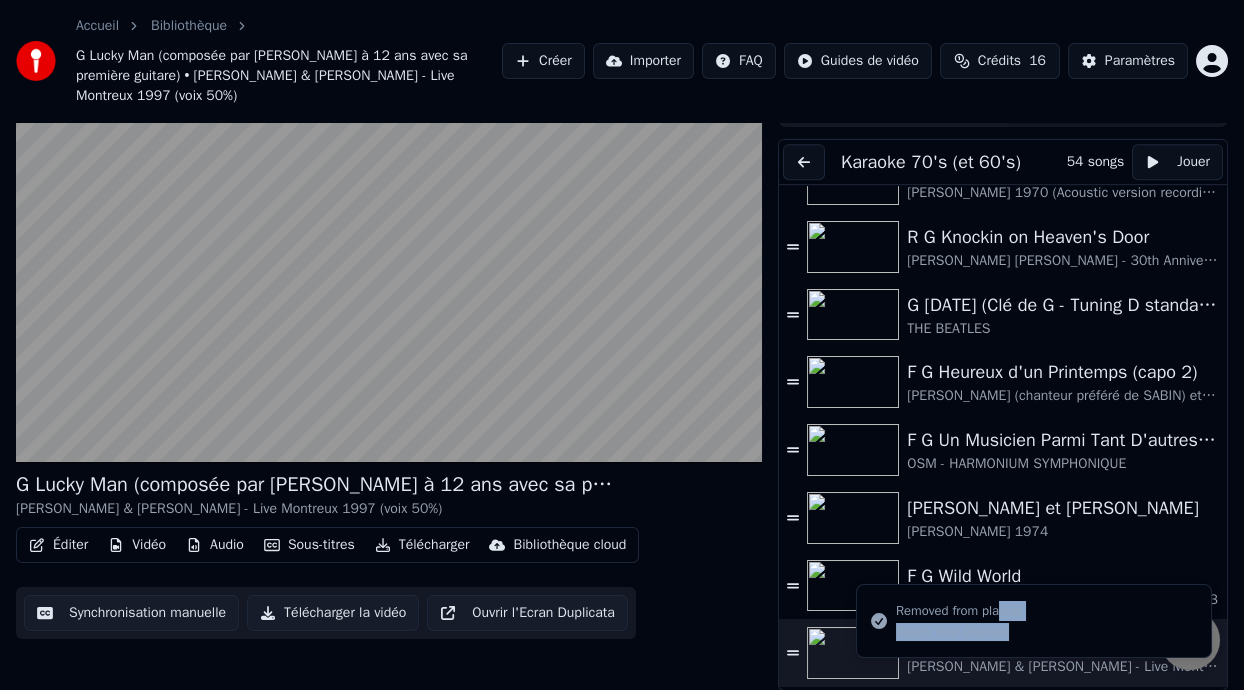 click on "Removed from playlist Teach Your Children" at bounding box center (1034, 621) 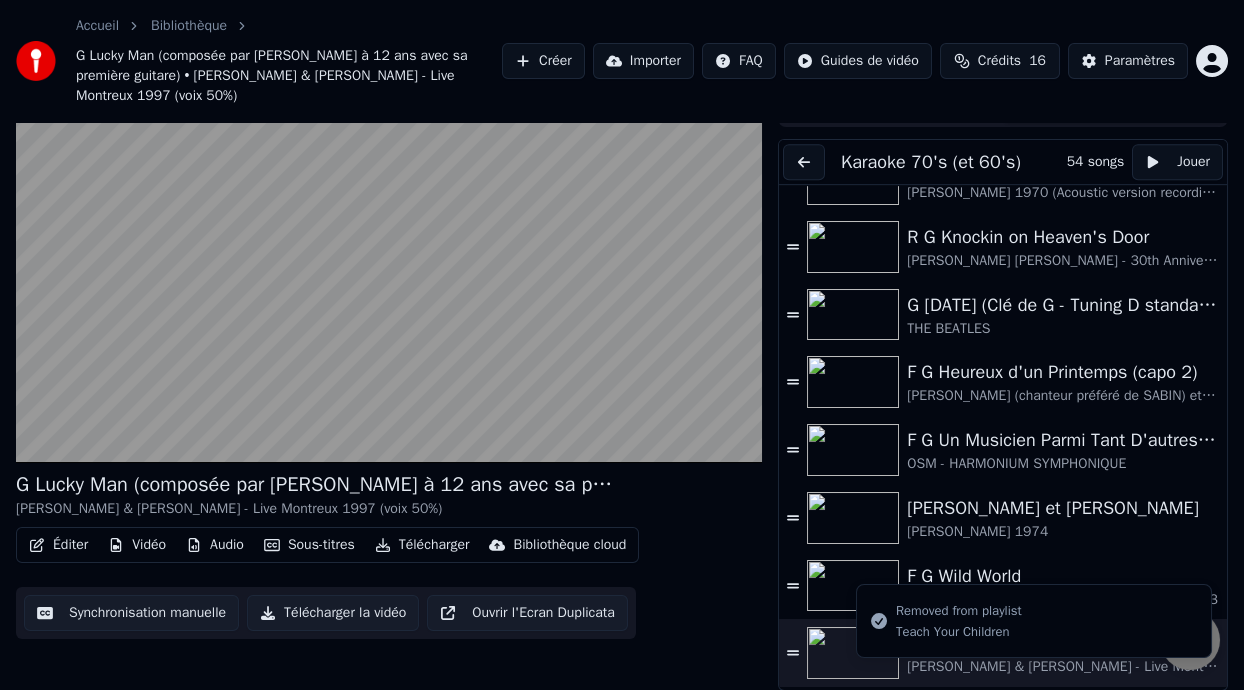 click on "Removed from playlist Teach Your Children" at bounding box center (1034, 621) 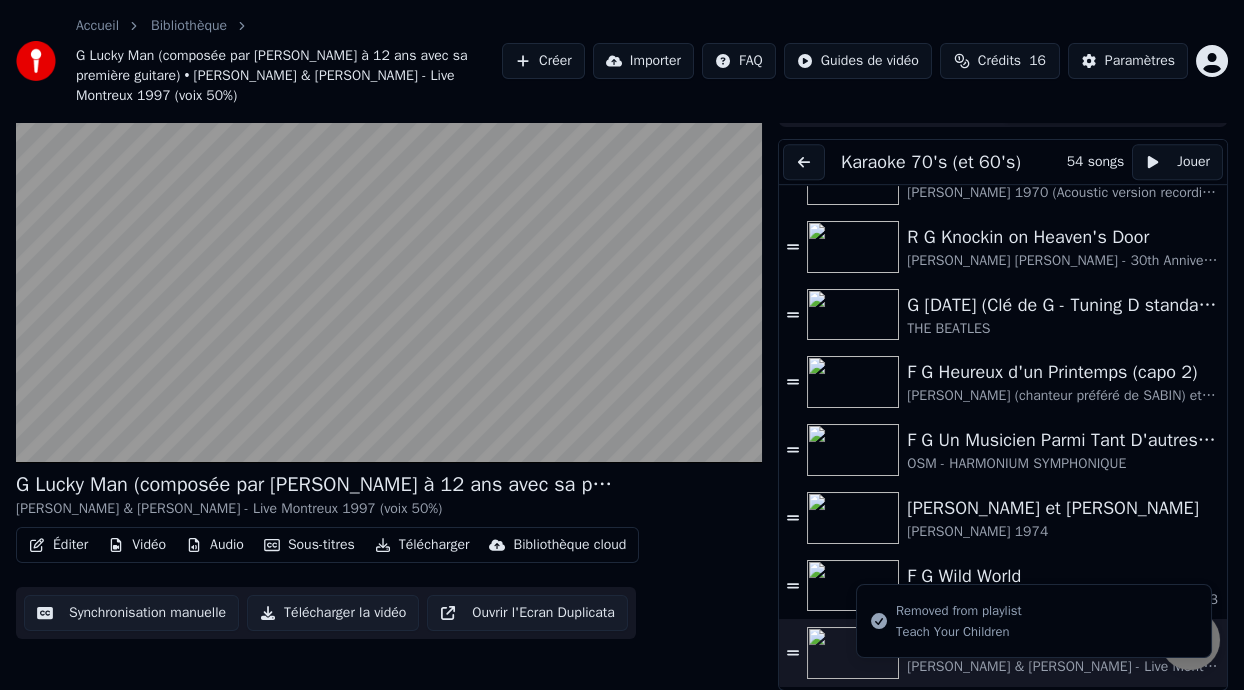 click on "Removed from playlist Teach Your Children" at bounding box center [1034, 621] 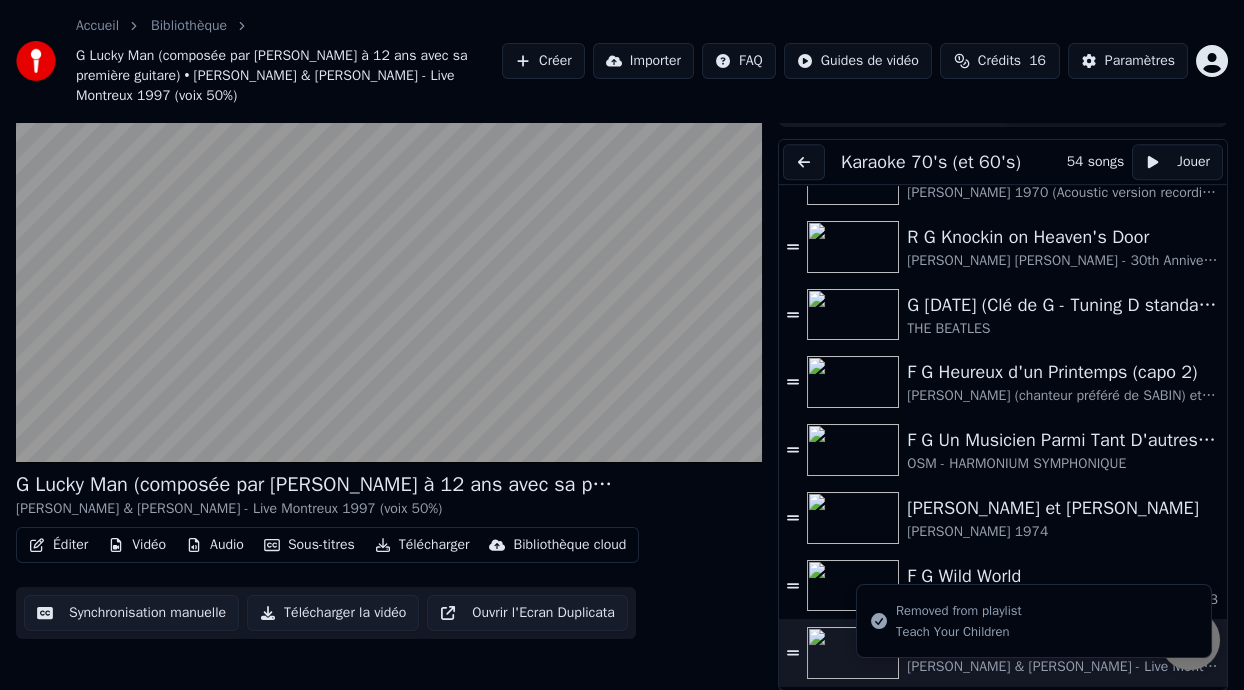 scroll, scrollTop: 3017, scrollLeft: 0, axis: vertical 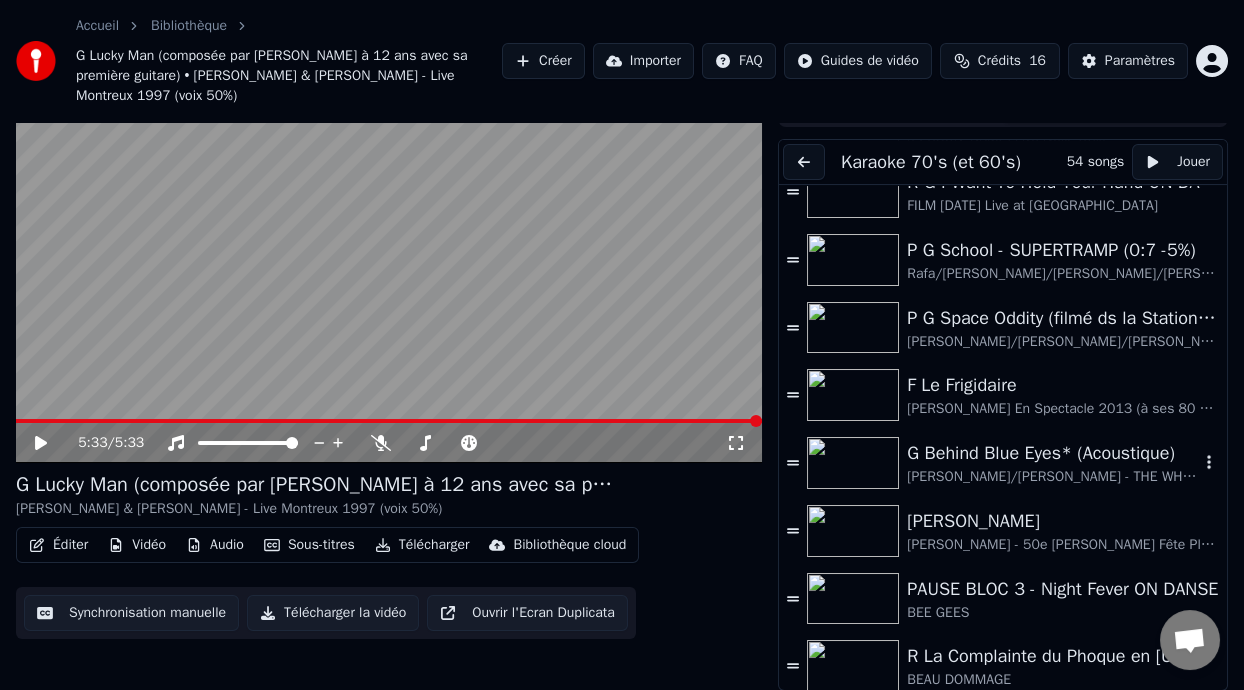 click on "G Behind Blue Eyes* (Acoustique)" at bounding box center (1053, 453) 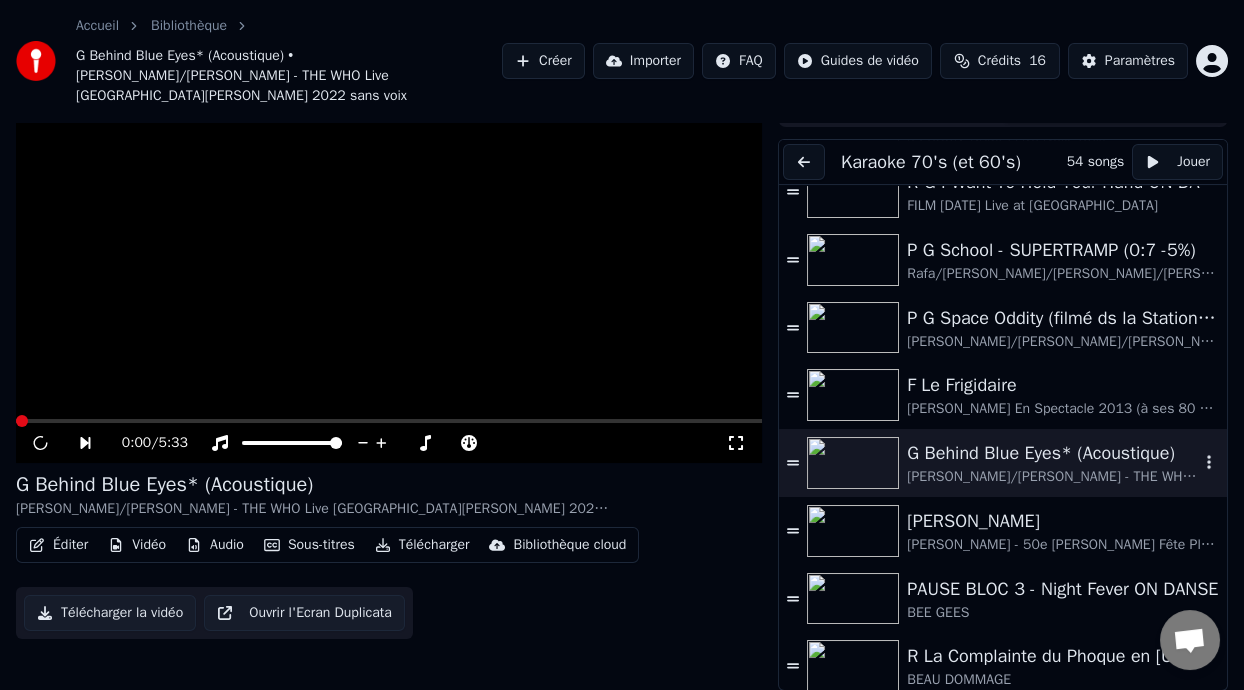 scroll, scrollTop: 59, scrollLeft: 0, axis: vertical 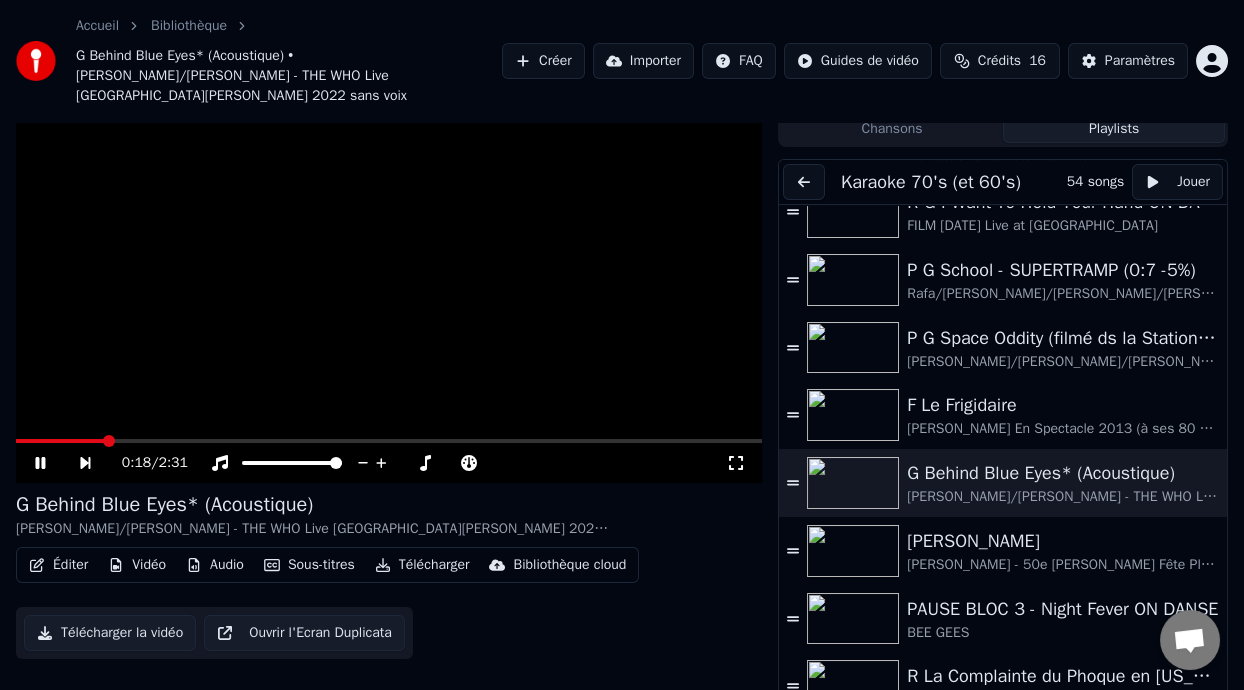 click 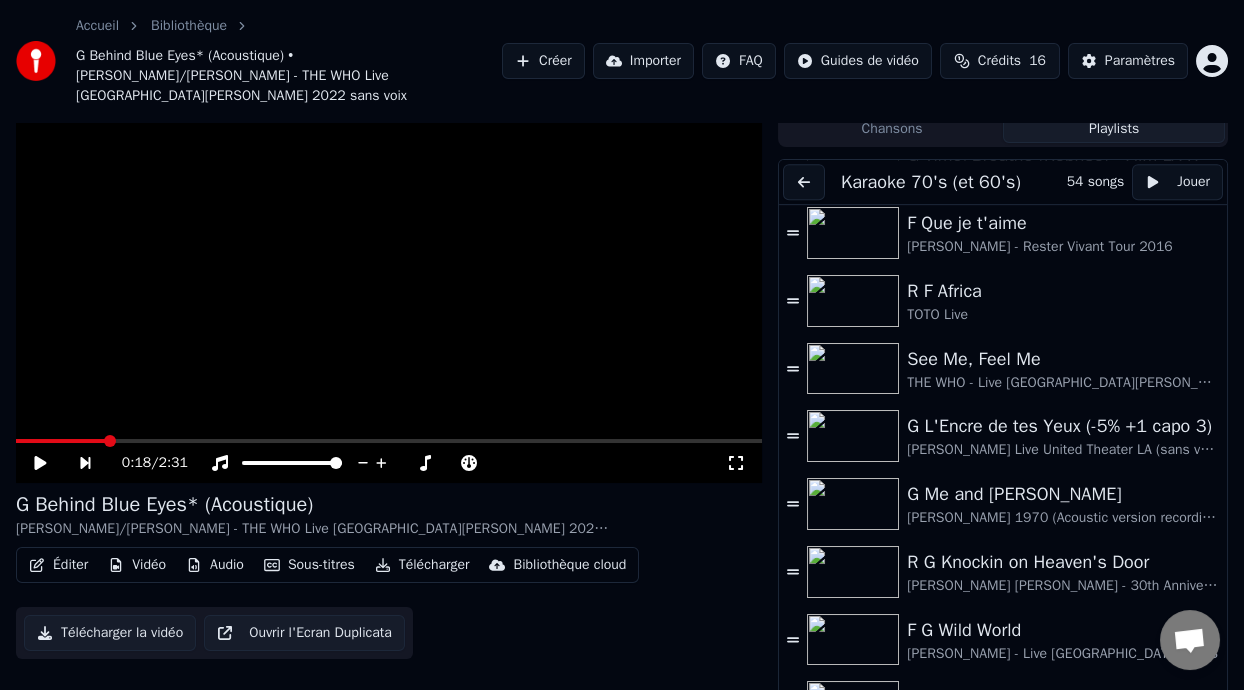 scroll, scrollTop: 2657, scrollLeft: 0, axis: vertical 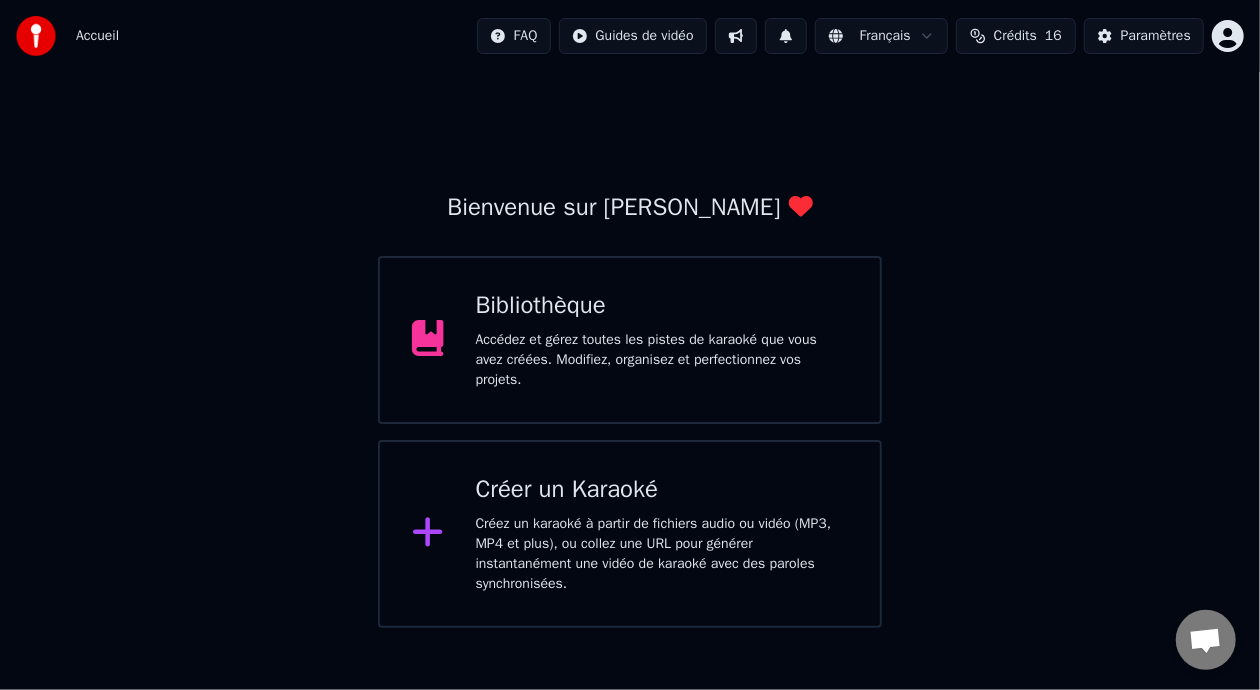 click on "Accédez et gérez toutes les pistes de karaoké que vous avez créées. Modifiez, organisez et perfectionnez vos projets." at bounding box center [662, 360] 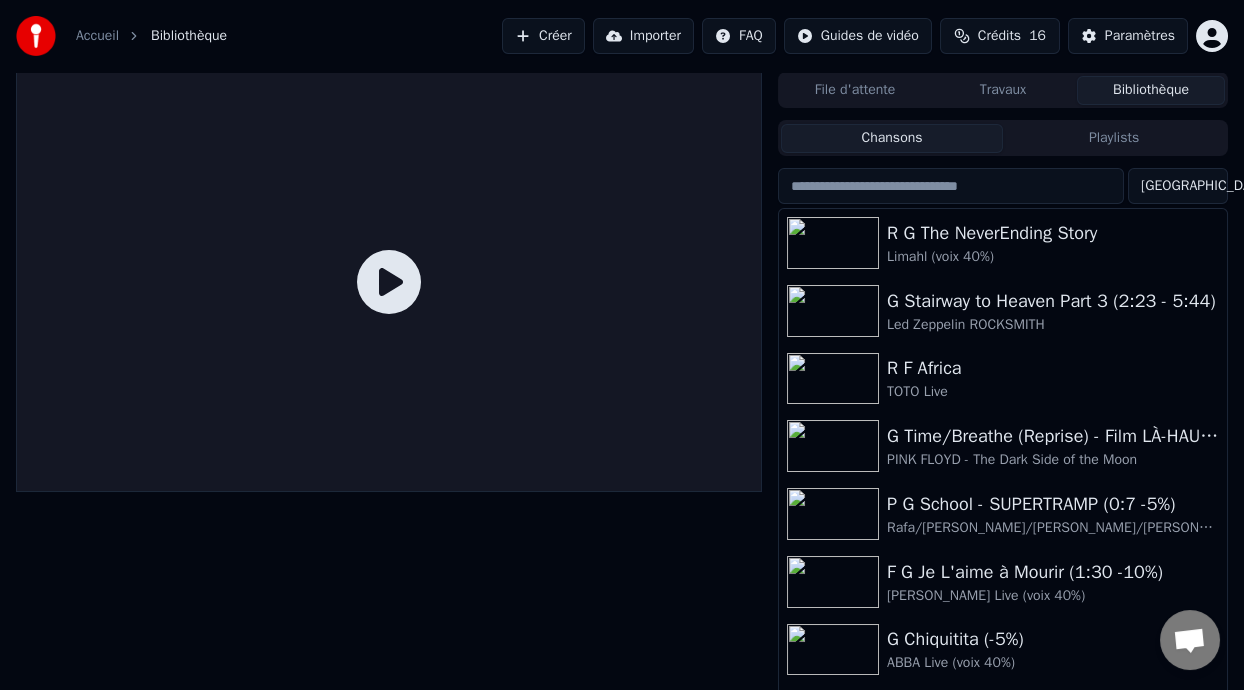 click on "Playlists" at bounding box center [1114, 138] 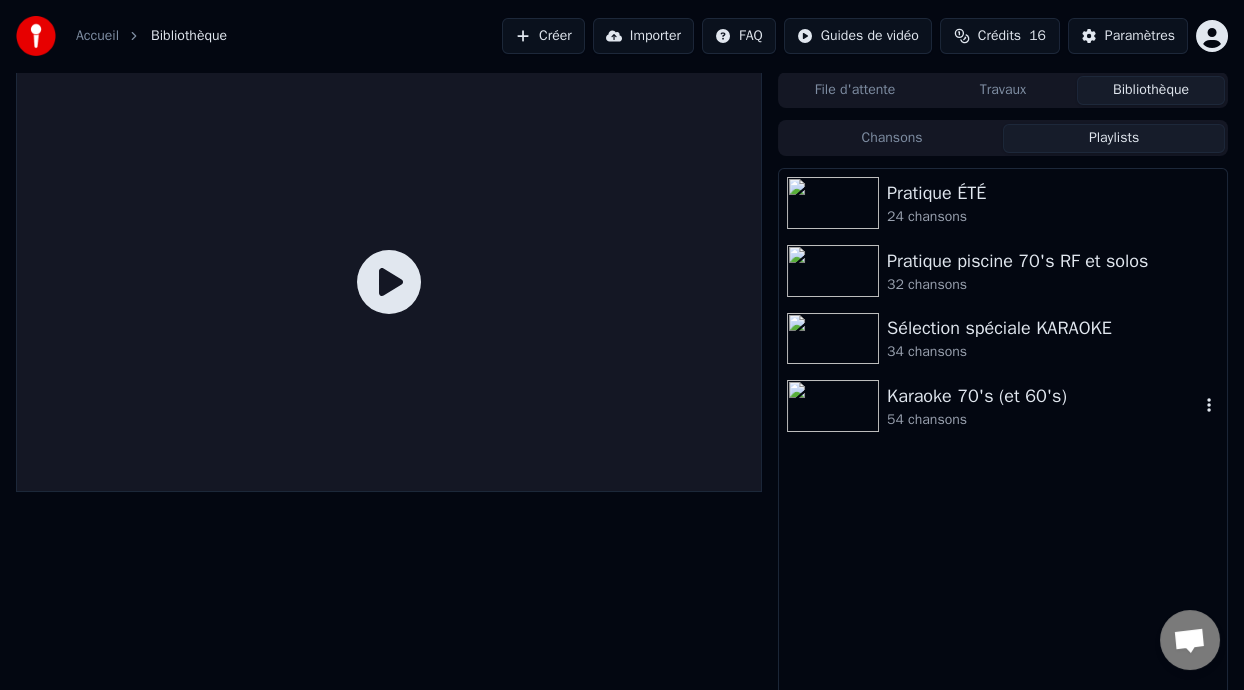 click on "Karaoke 70's (et 60's)" at bounding box center (1043, 396) 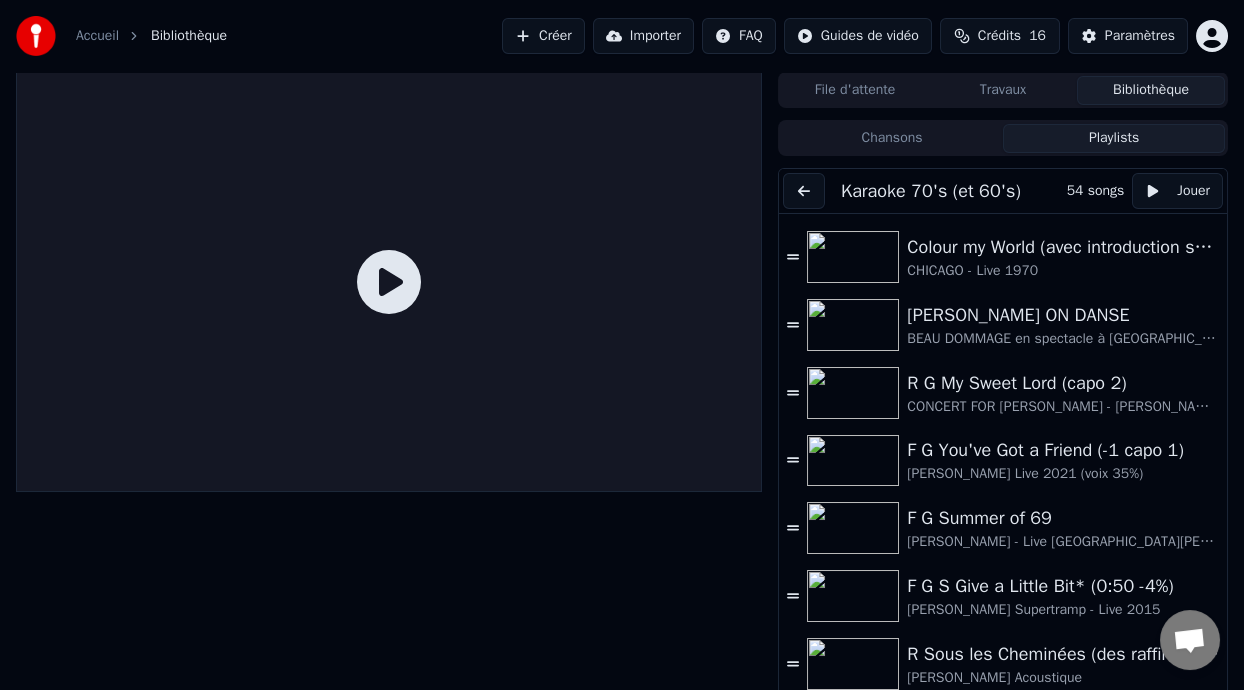 scroll, scrollTop: 0, scrollLeft: 0, axis: both 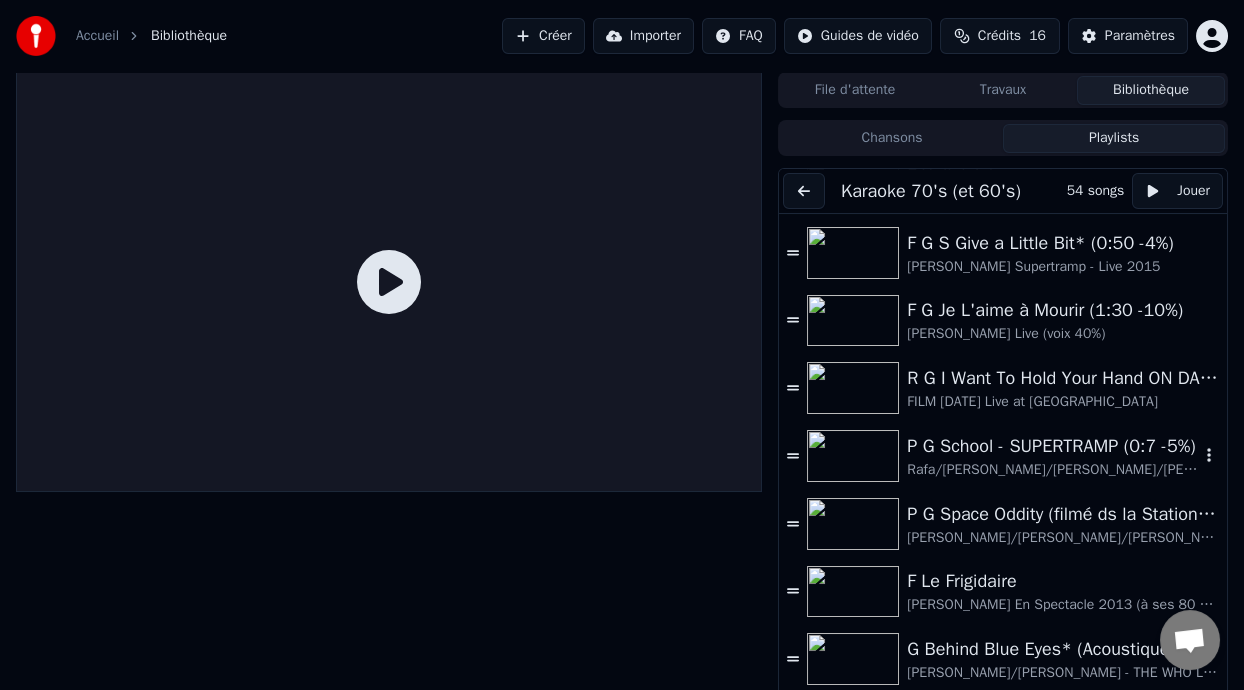 click on "P G School - SUPERTRAMP (0:7 -5%)" at bounding box center [1053, 446] 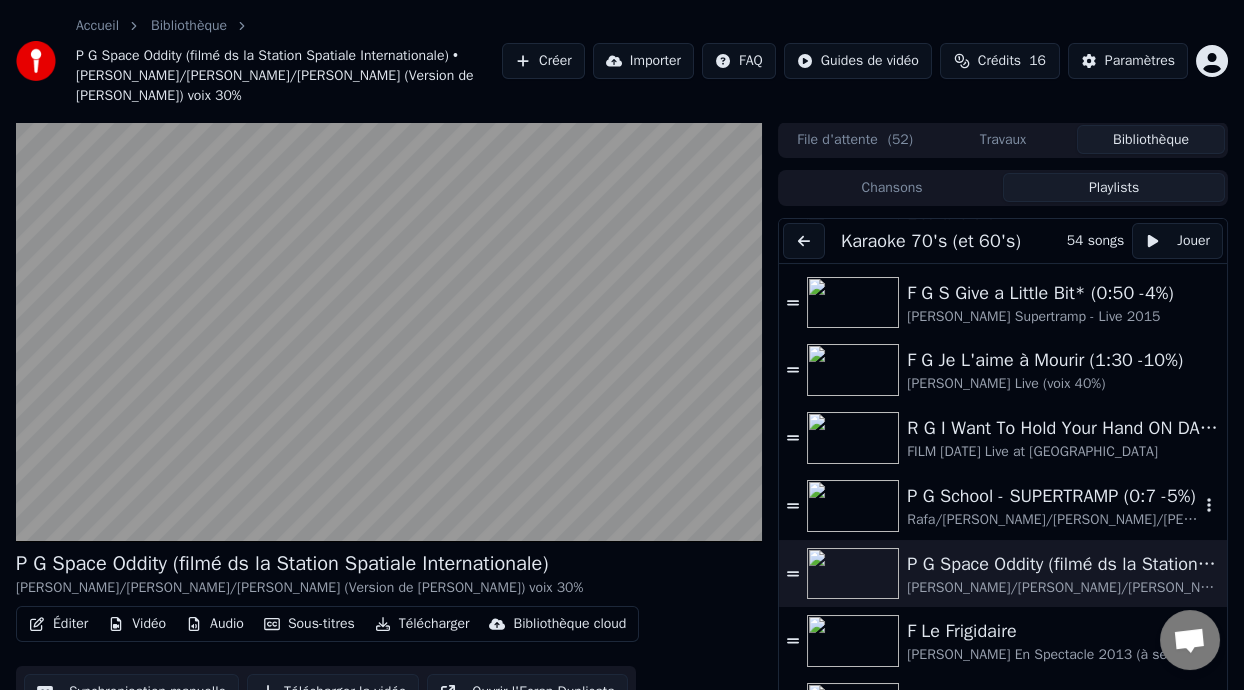 click on "P G School - SUPERTRAMP (0:7 -5%)" at bounding box center (1053, 496) 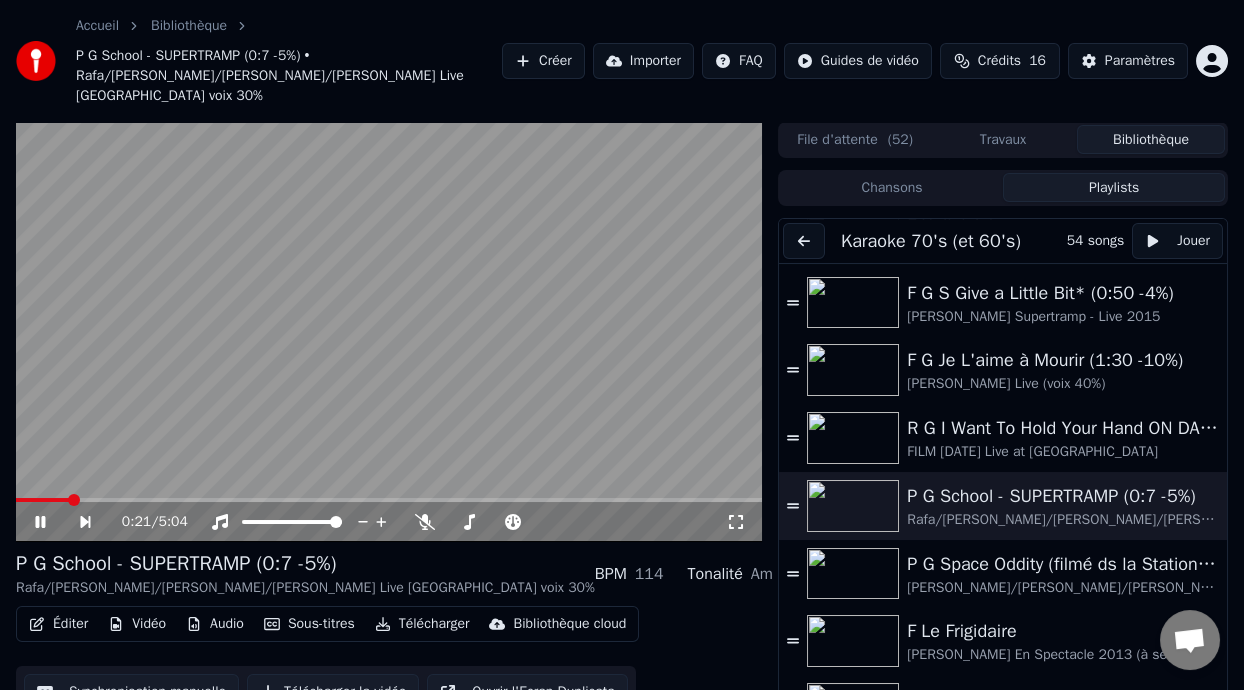 click 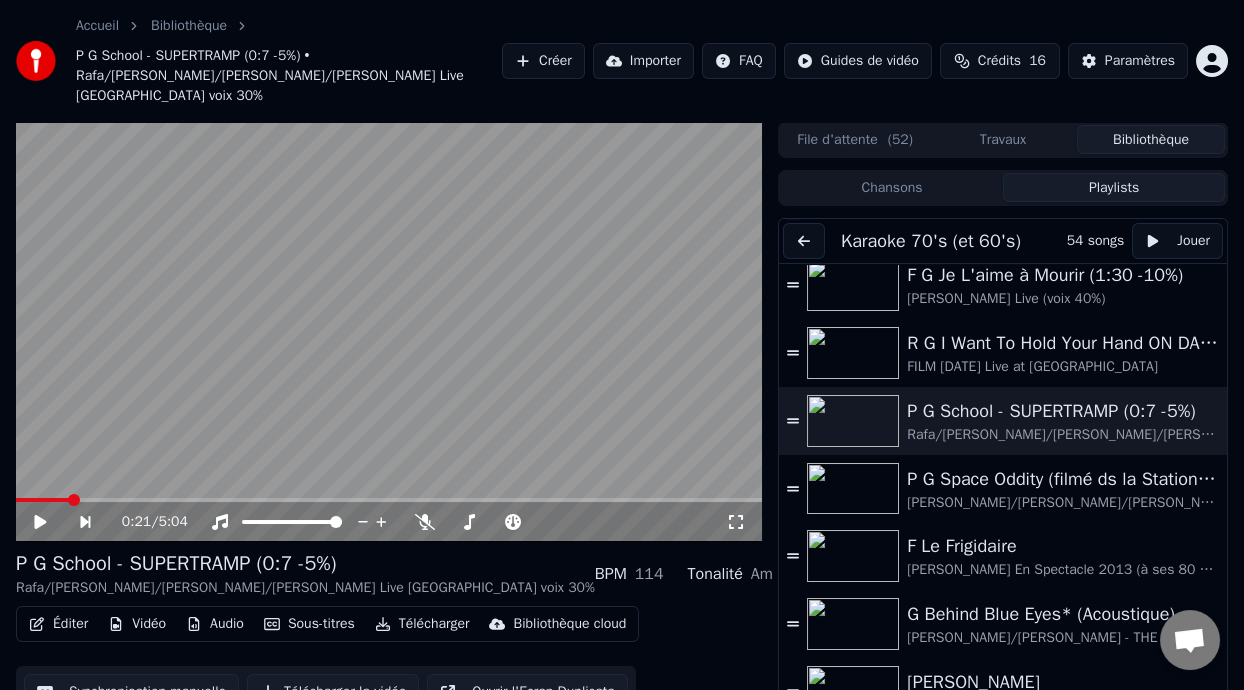 scroll, scrollTop: 957, scrollLeft: 0, axis: vertical 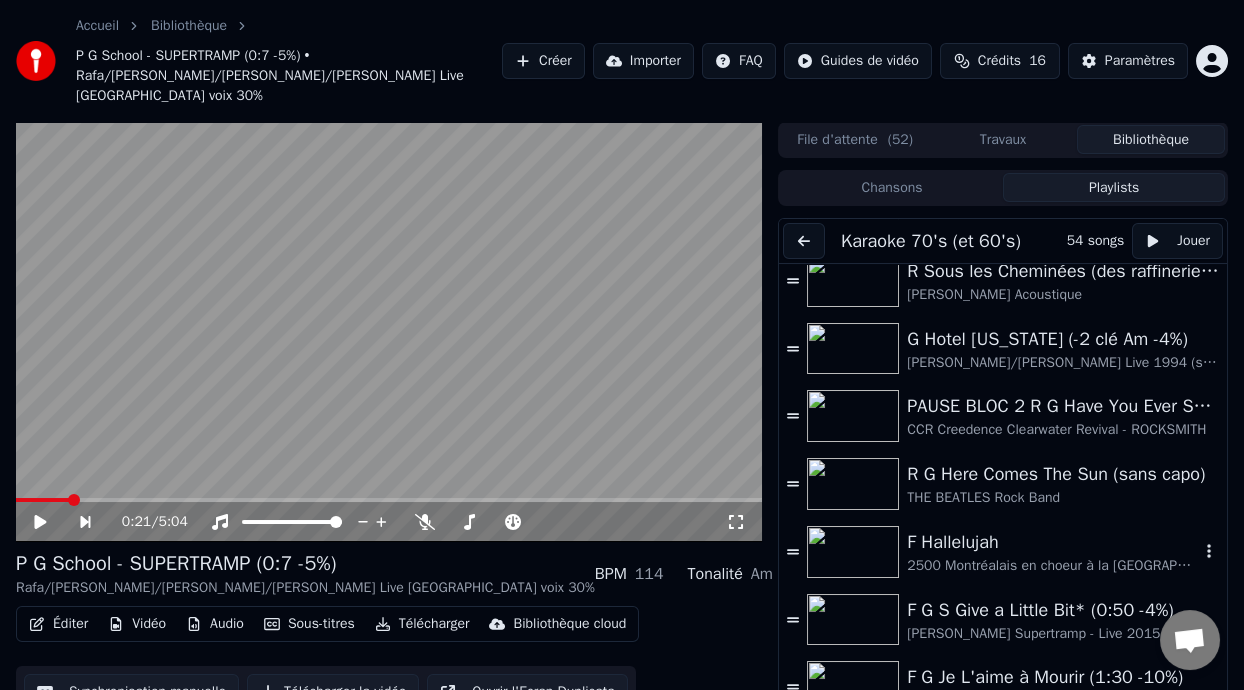 click on "F Hallelujah" at bounding box center (1053, 542) 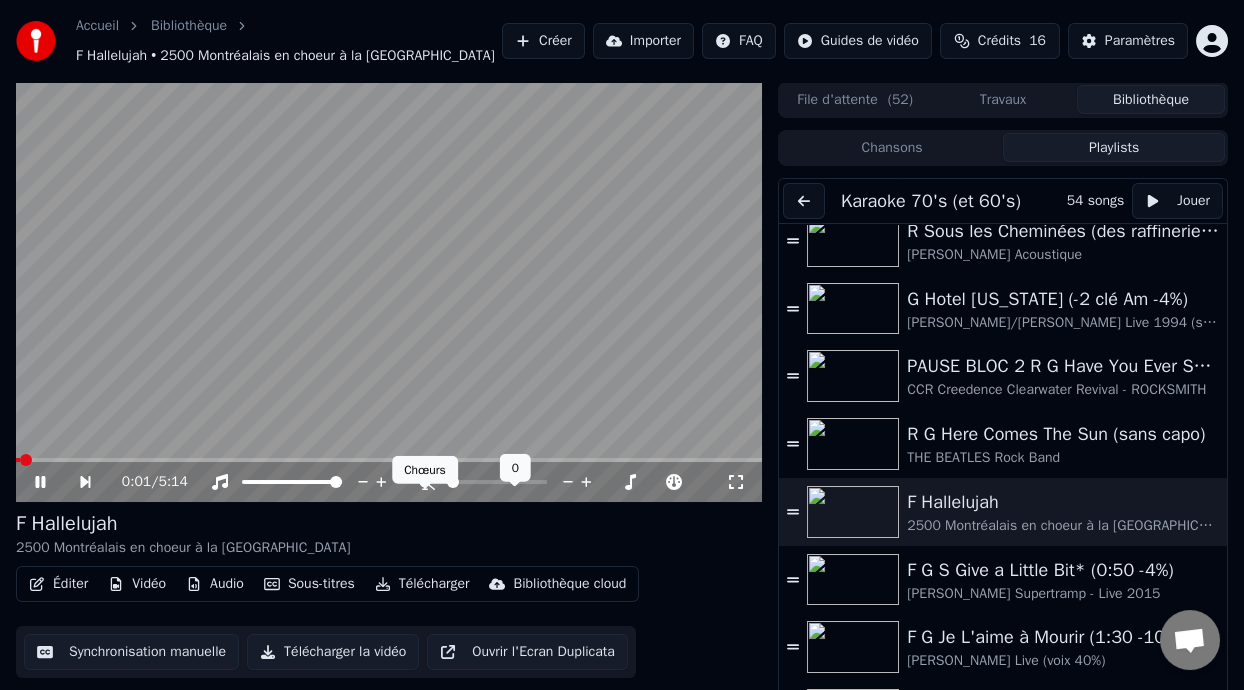 click 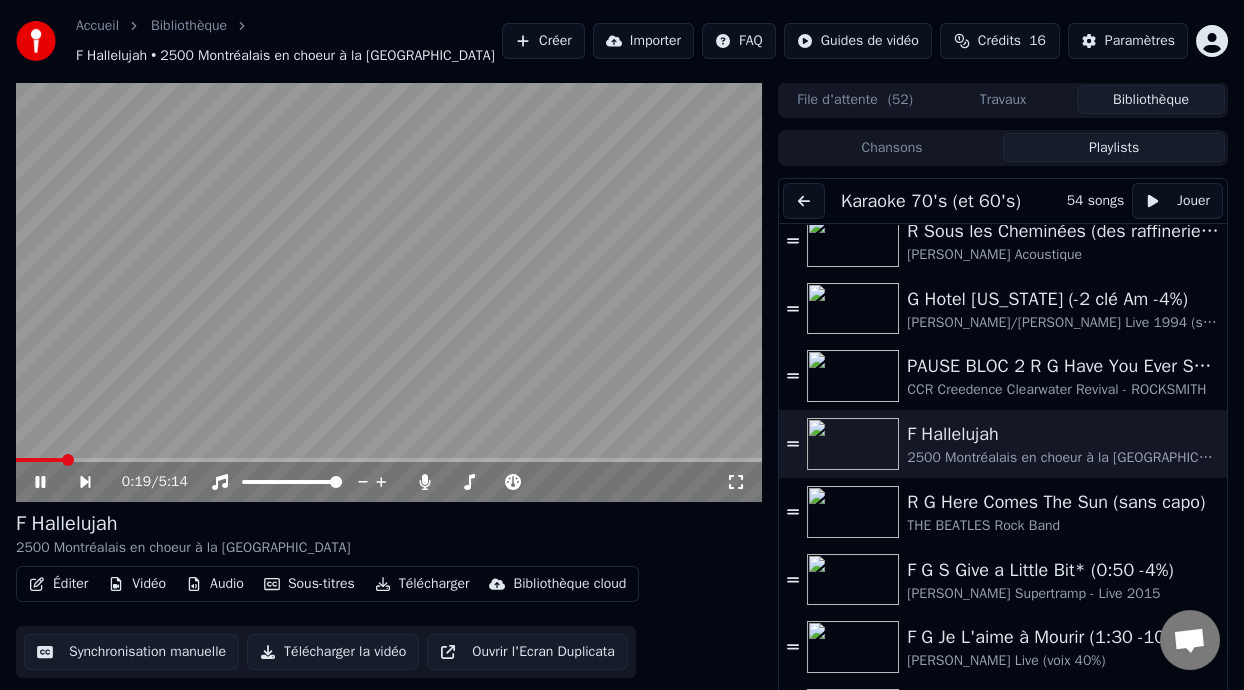 click 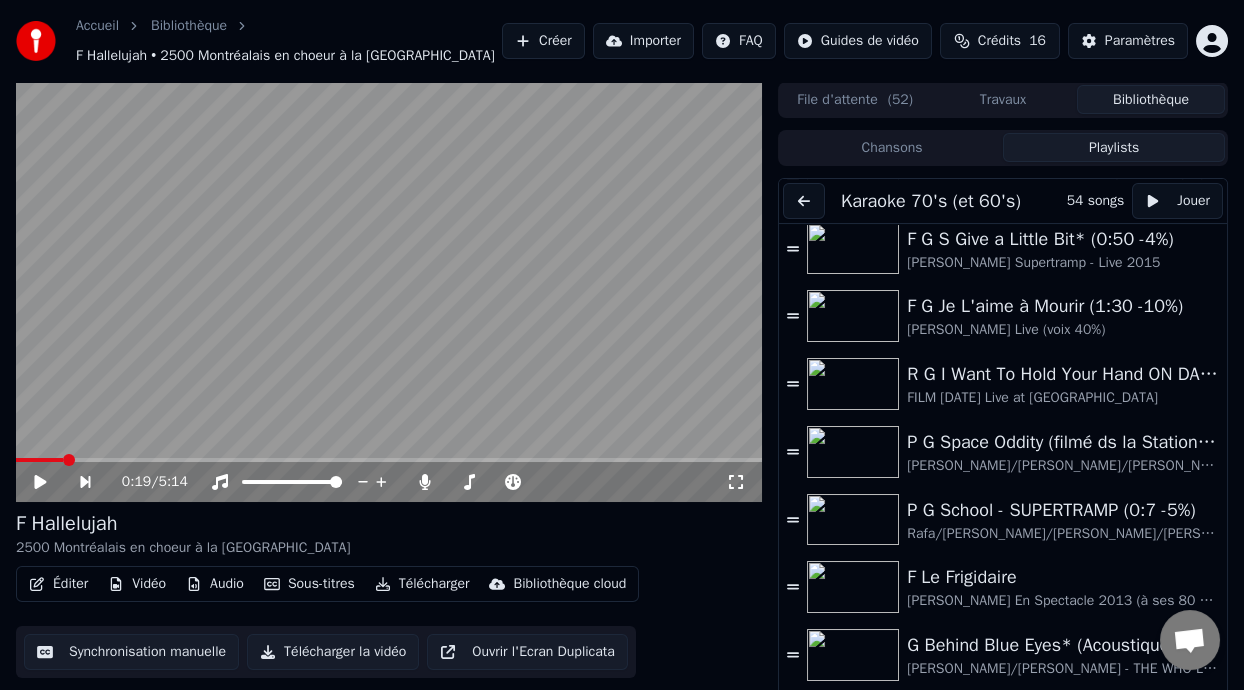 scroll, scrollTop: 872, scrollLeft: 0, axis: vertical 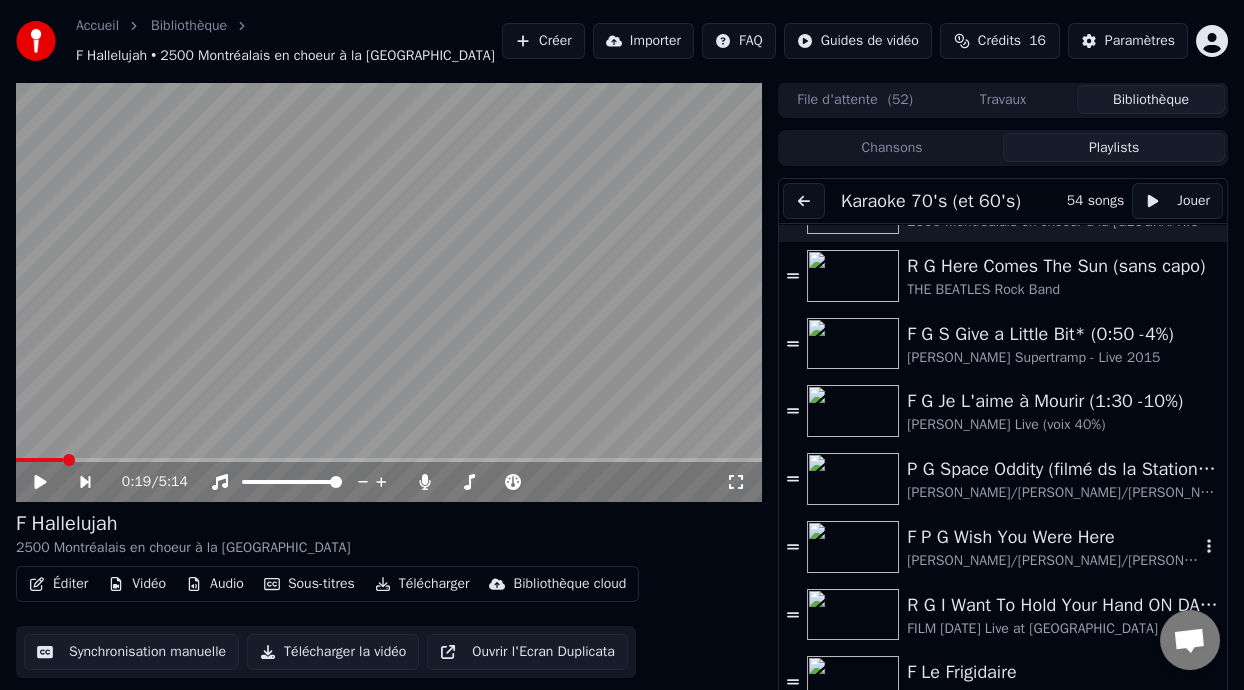 click on "F P G  Wish You Were Here" at bounding box center (1053, 537) 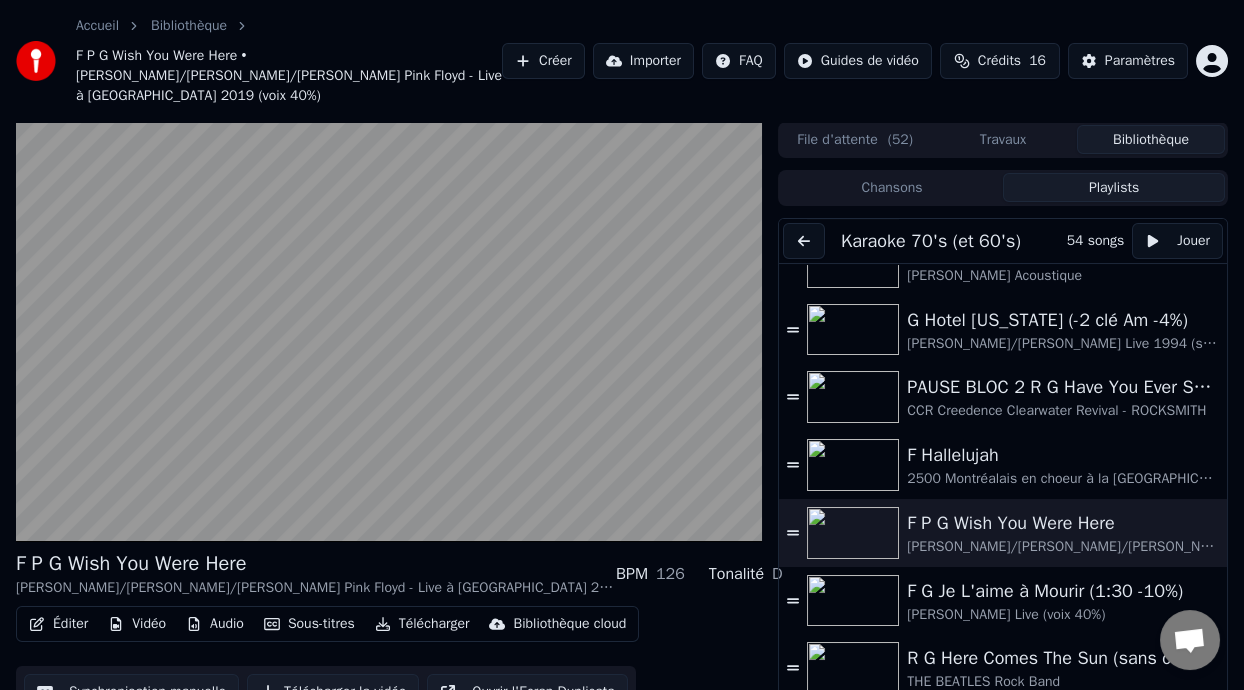 scroll, scrollTop: 564, scrollLeft: 0, axis: vertical 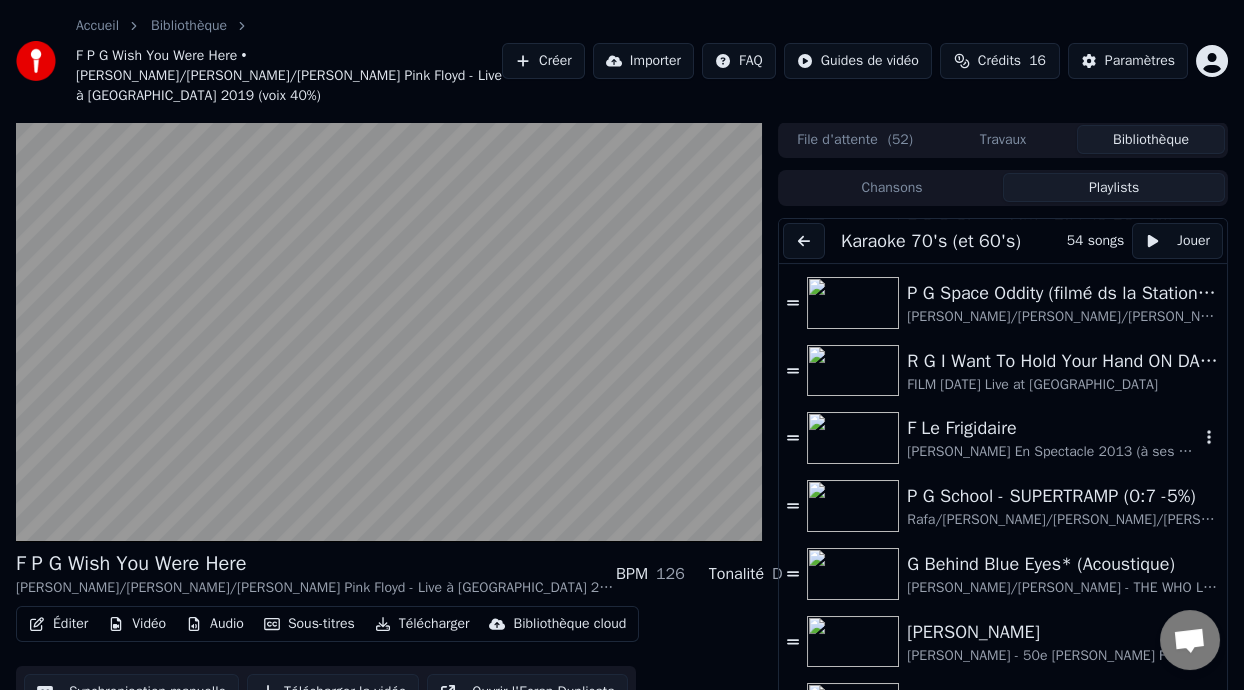 click on "F Le Frigidaire" at bounding box center [1053, 428] 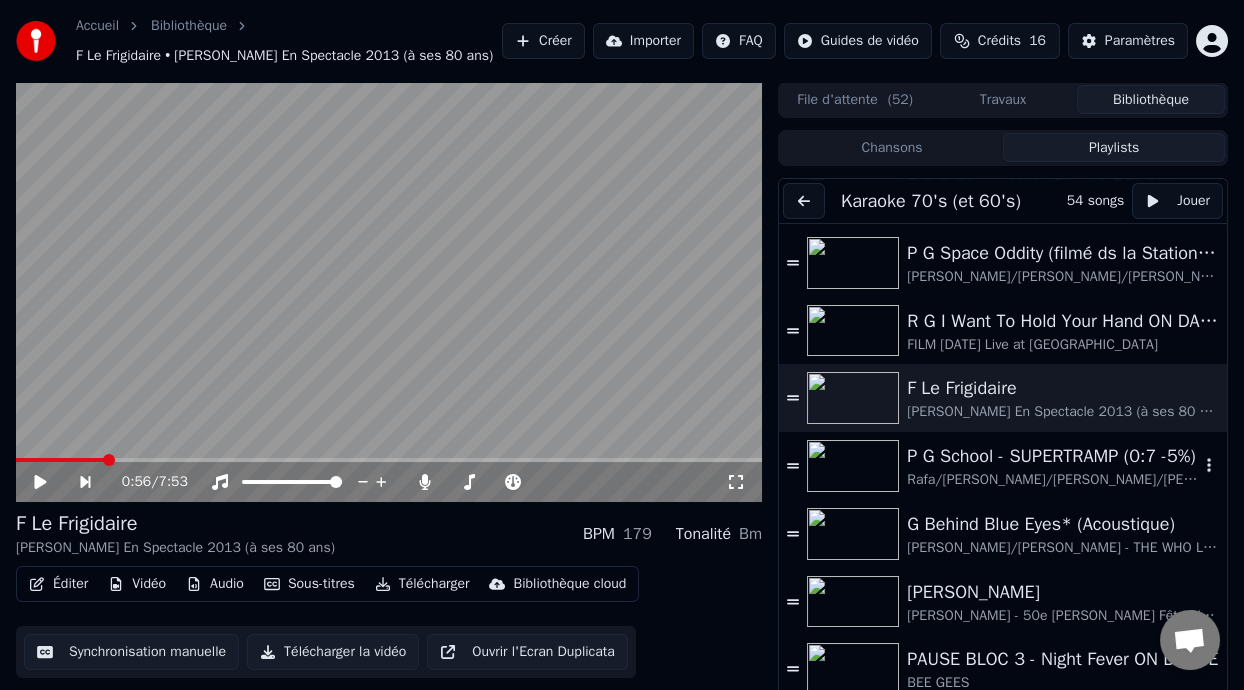 scroll, scrollTop: 39, scrollLeft: 0, axis: vertical 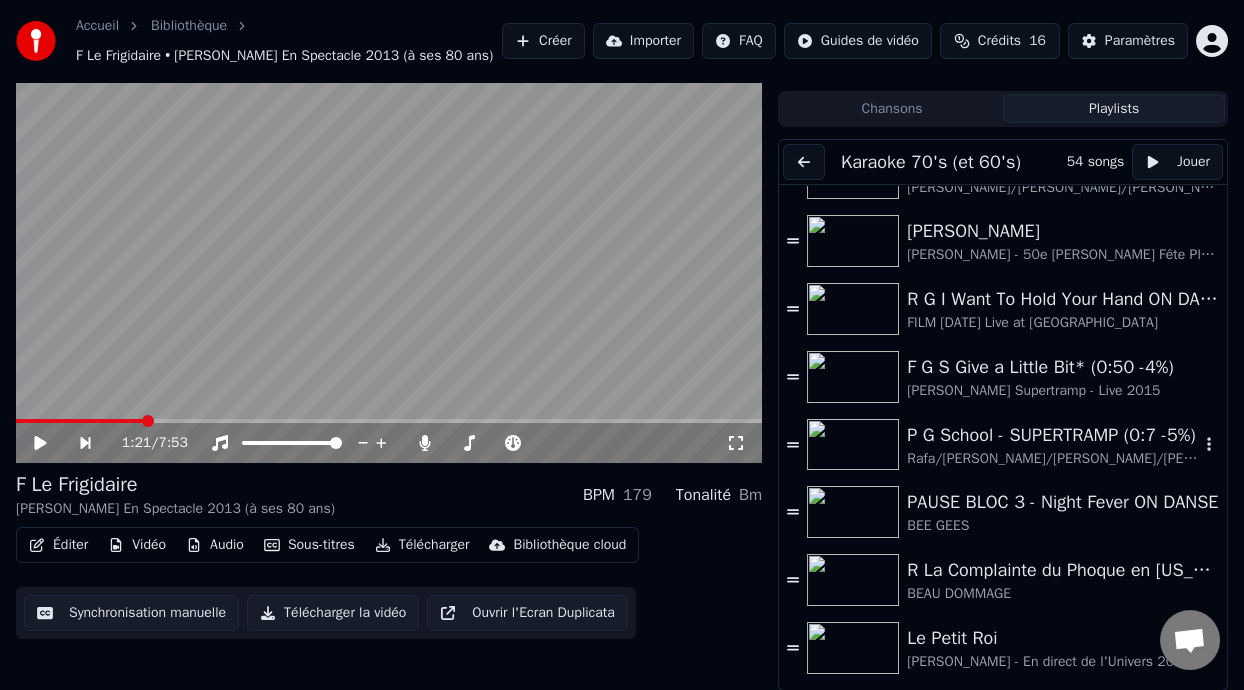 click on "Rafa/[PERSON_NAME]/[PERSON_NAME]/[PERSON_NAME] Live [GEOGRAPHIC_DATA] voix 30%" at bounding box center (1053, 459) 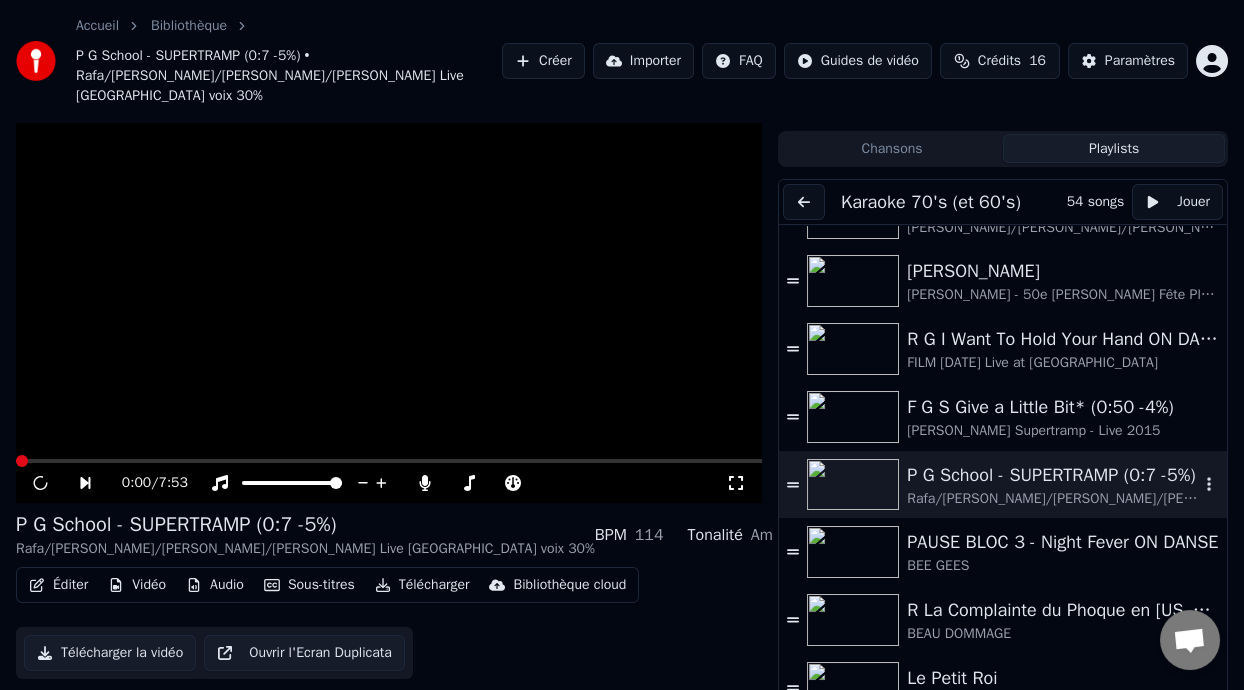 scroll, scrollTop: 79, scrollLeft: 0, axis: vertical 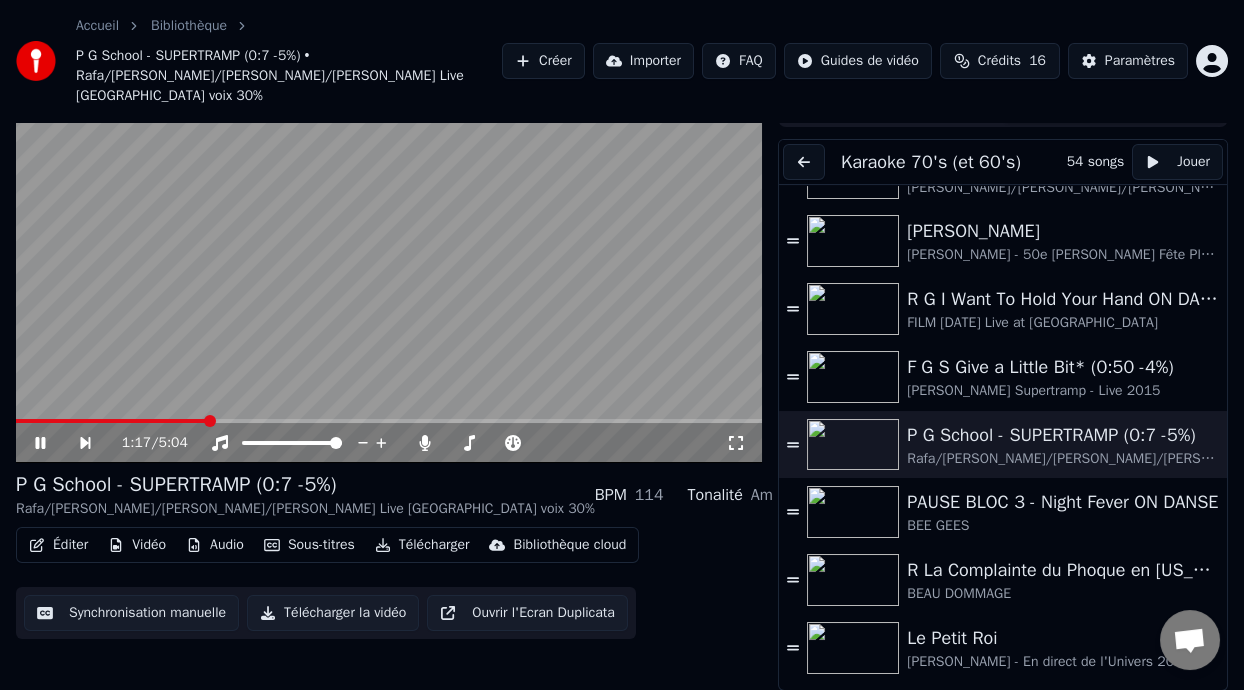 click 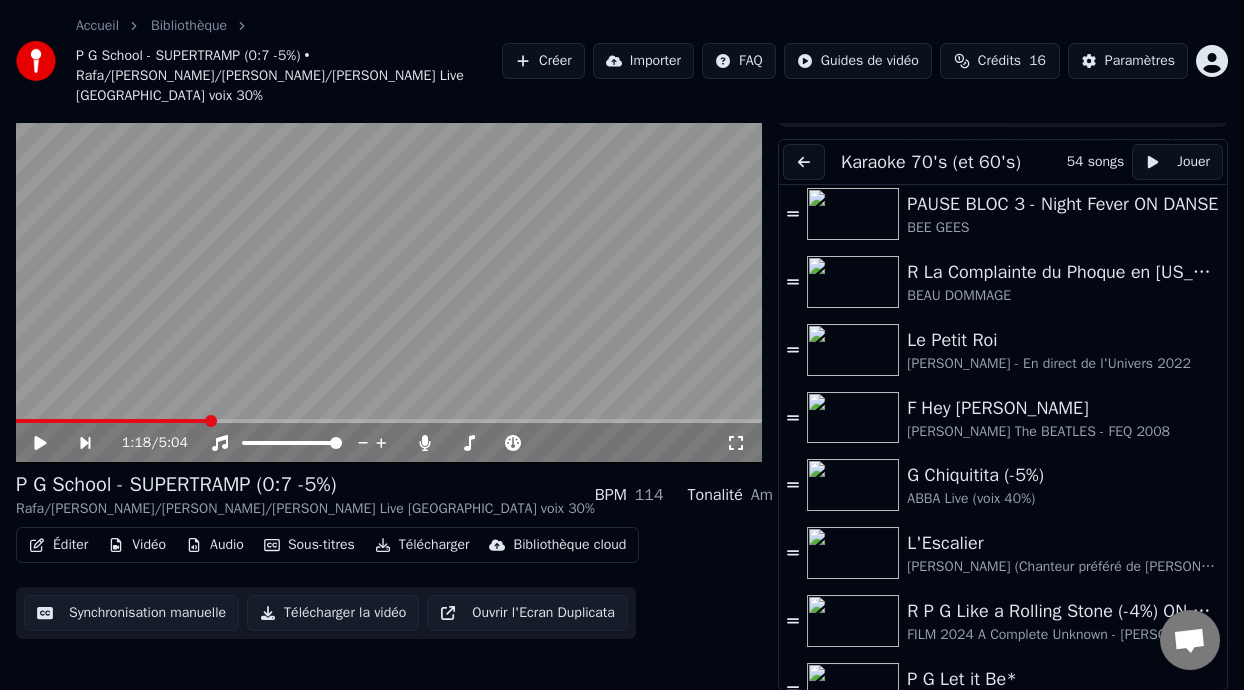 scroll, scrollTop: 1508, scrollLeft: 0, axis: vertical 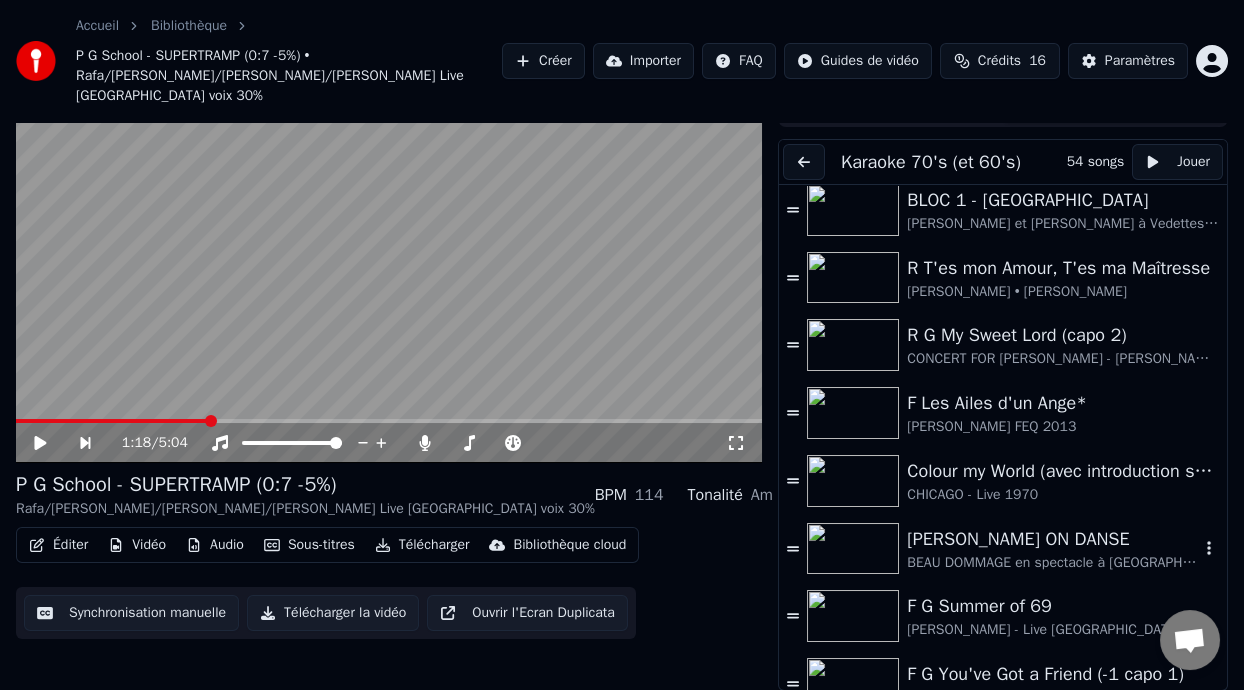 click on "[PERSON_NAME]  ON DANSE" at bounding box center (1053, 539) 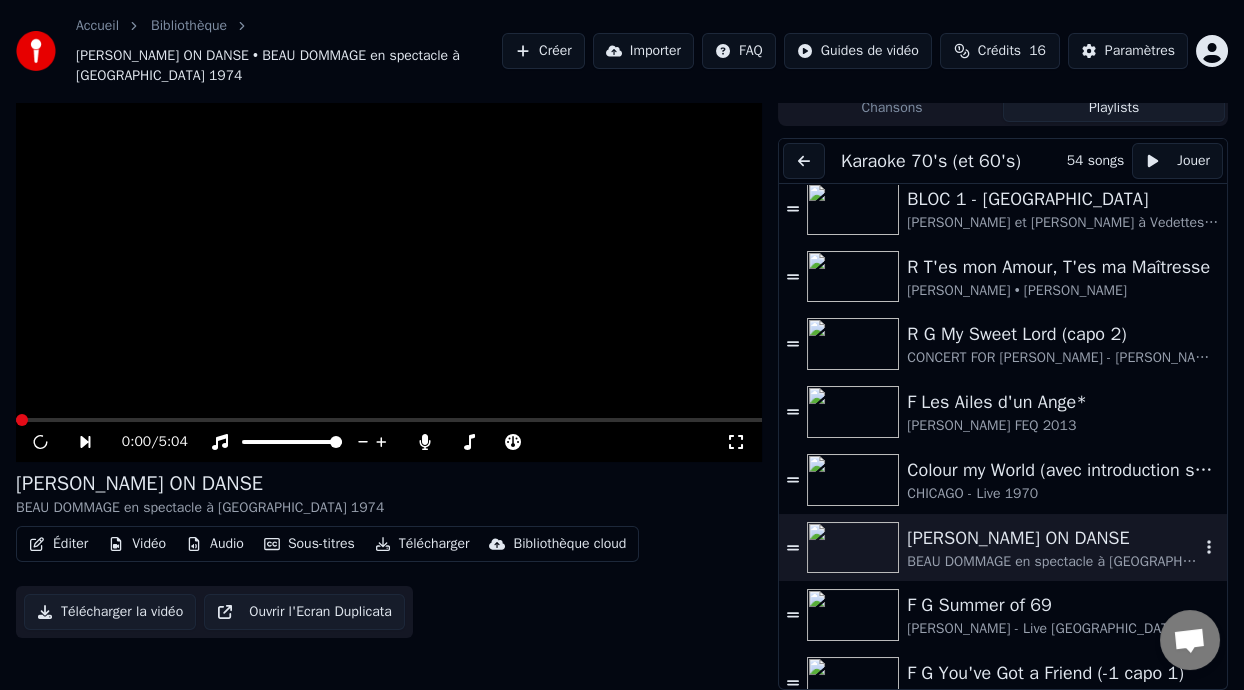 scroll, scrollTop: 59, scrollLeft: 0, axis: vertical 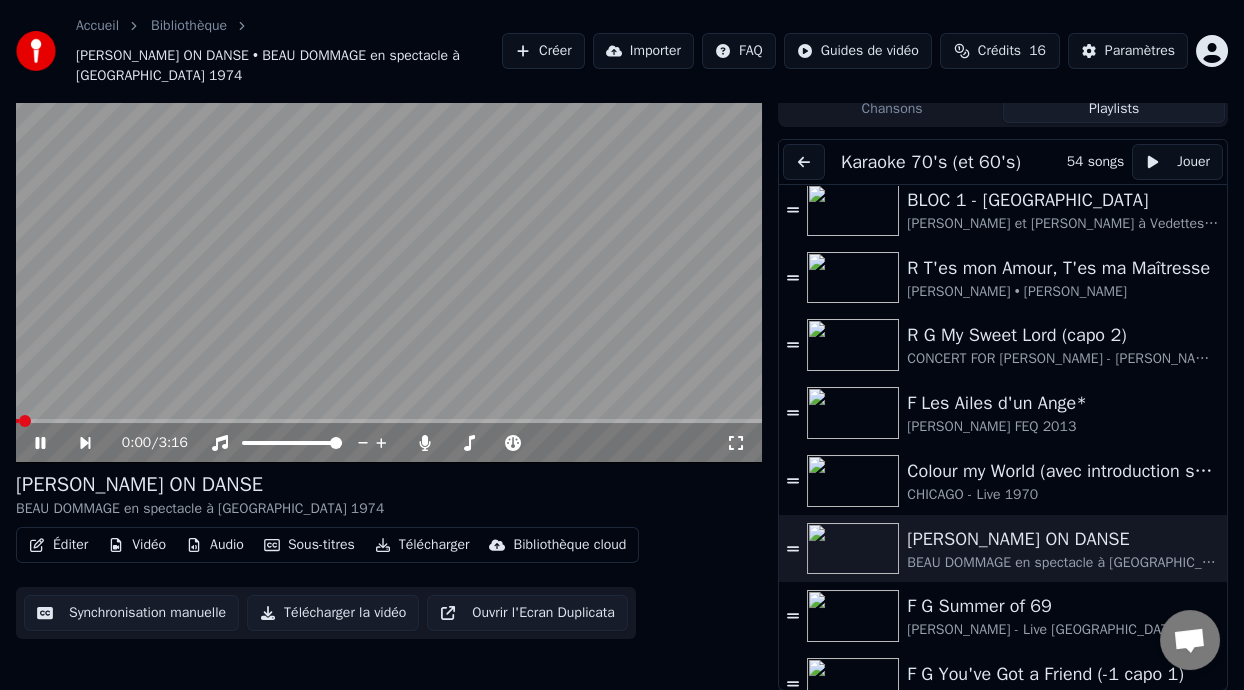 click 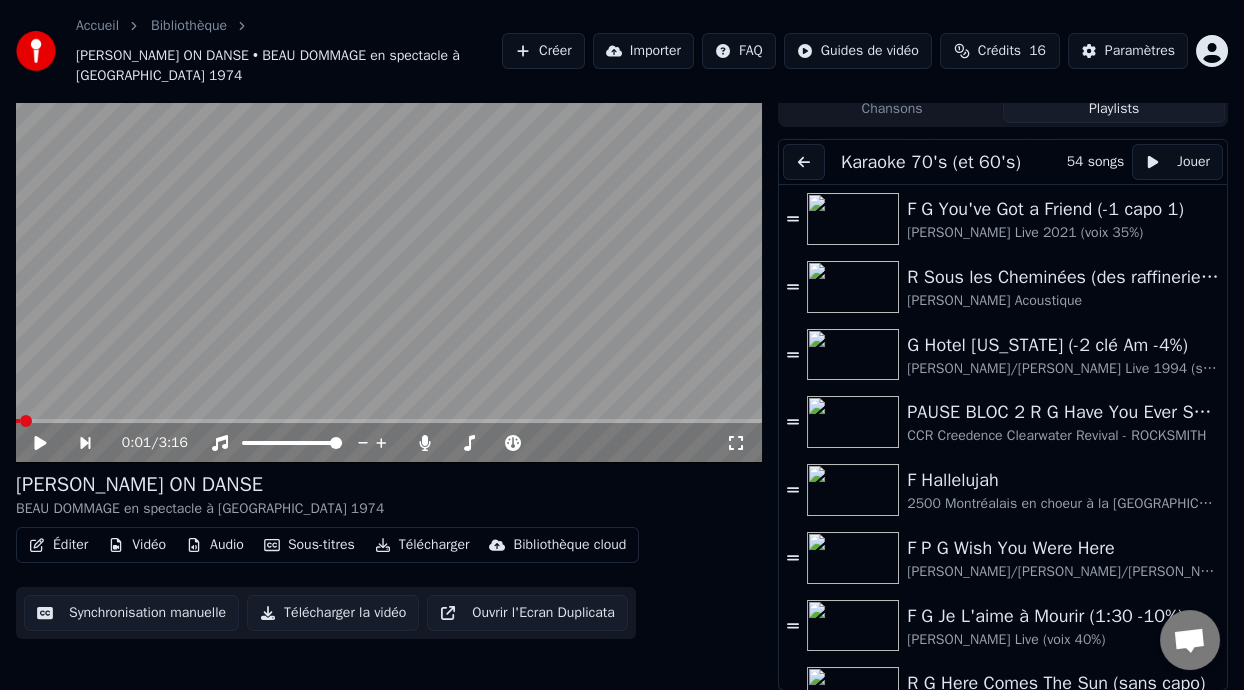 scroll, scrollTop: 493, scrollLeft: 0, axis: vertical 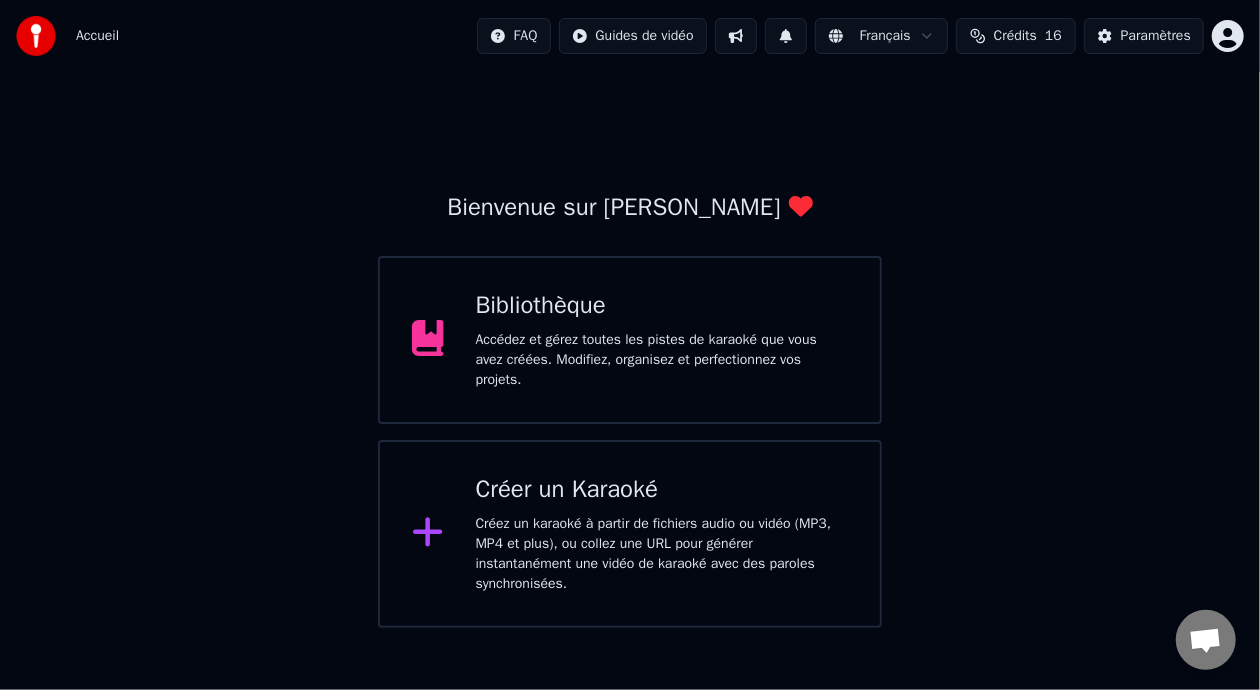 click on "Accédez et gérez toutes les pistes de karaoké que vous avez créées. Modifiez, organisez et perfectionnez vos projets." at bounding box center (662, 360) 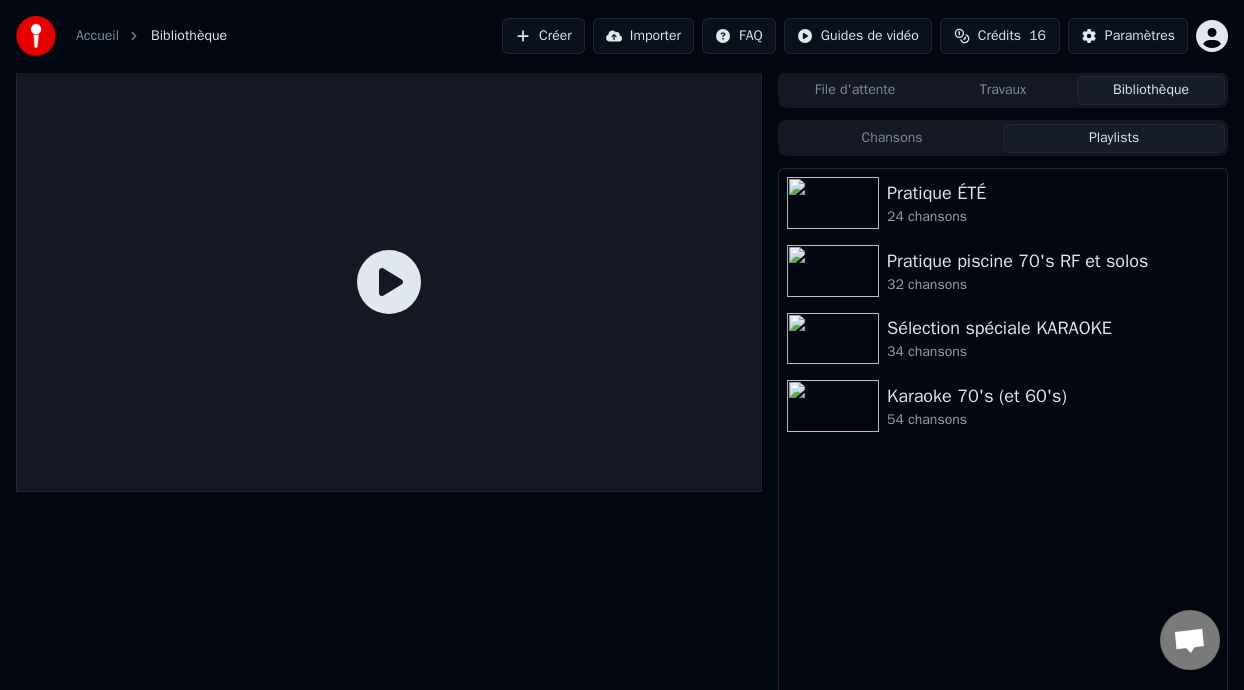 click on "Playlists" at bounding box center (1114, 138) 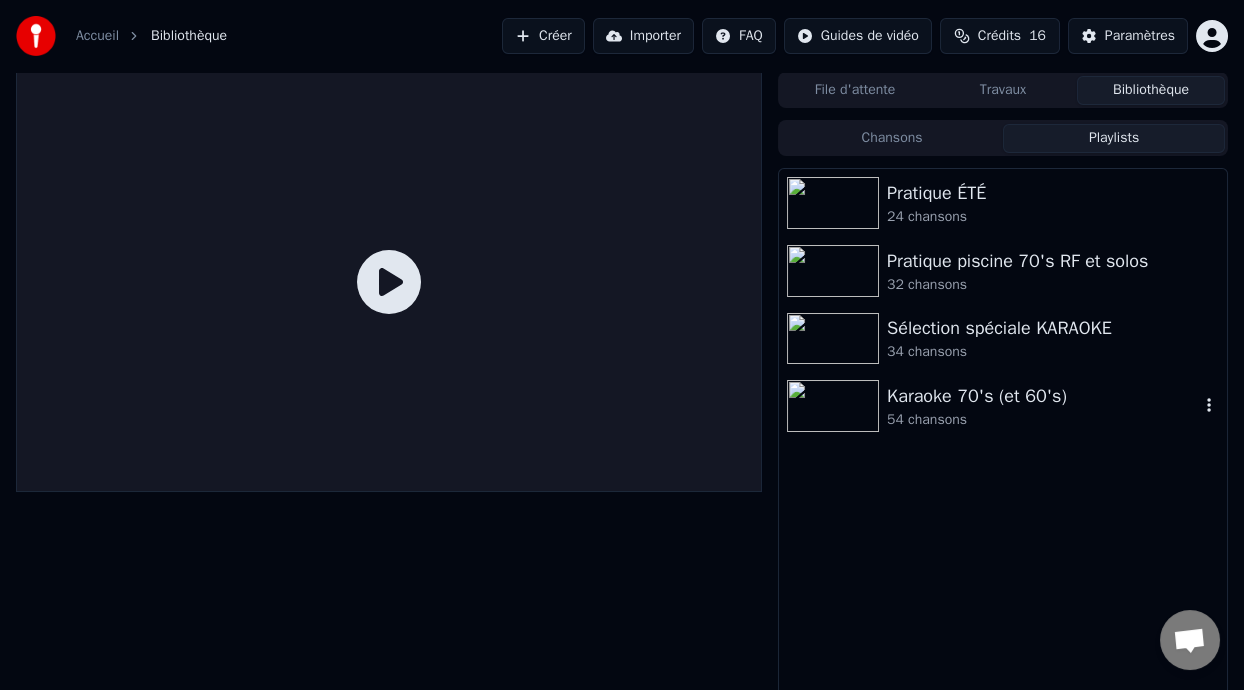click on "54 chansons" at bounding box center [1043, 420] 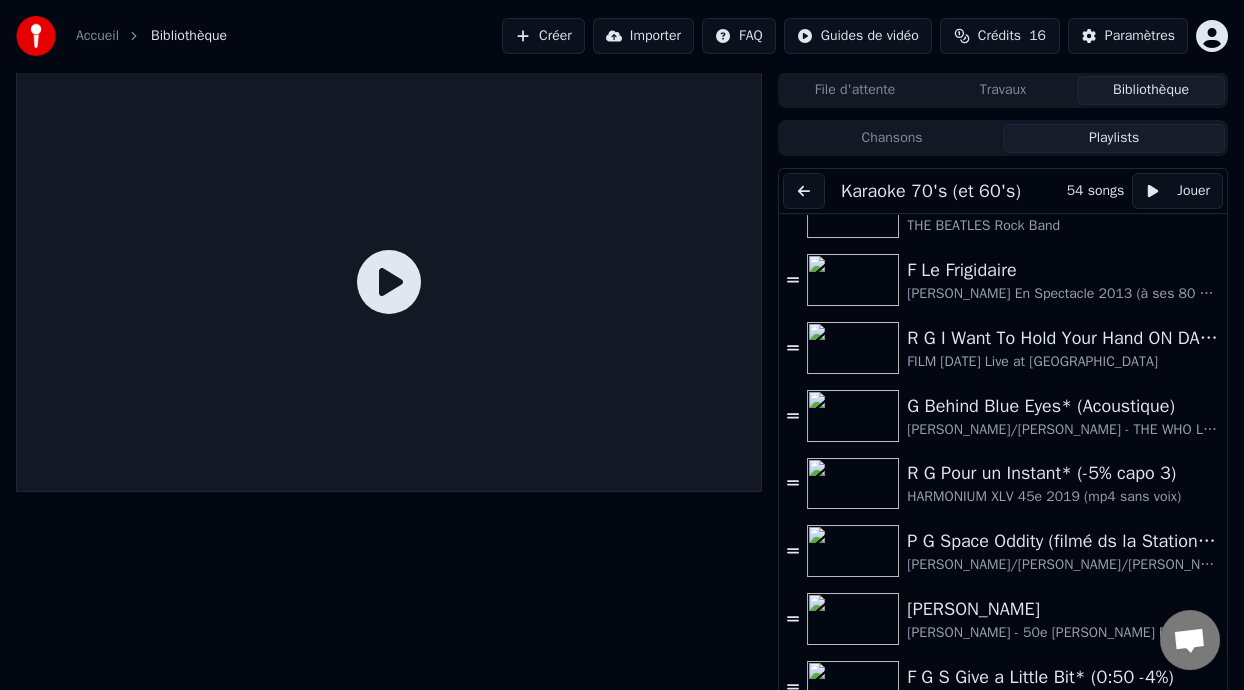 scroll, scrollTop: 980, scrollLeft: 0, axis: vertical 